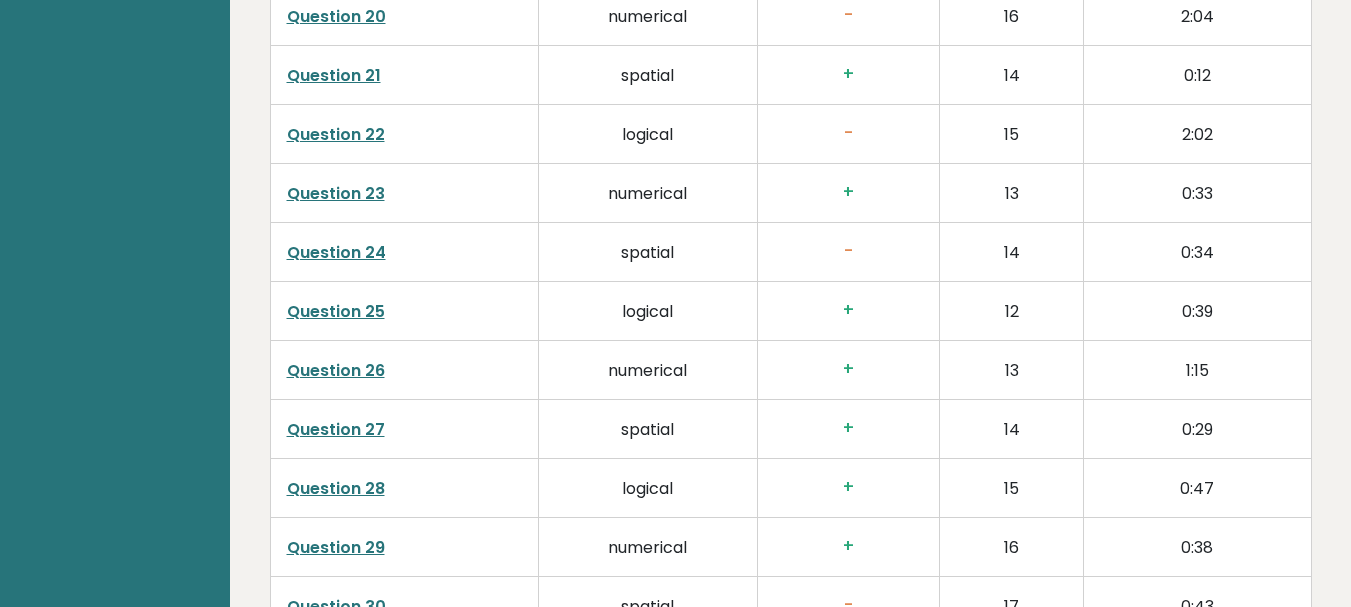 scroll, scrollTop: 4258, scrollLeft: 0, axis: vertical 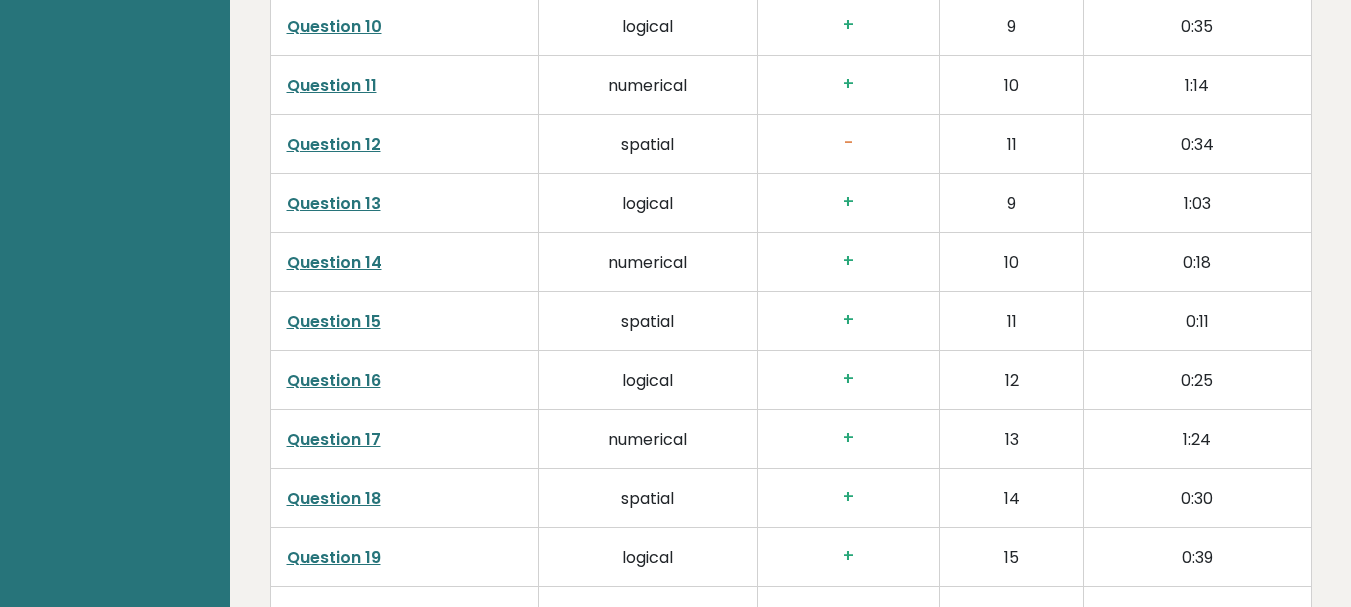 click on "Date:  August 05, 2025
Test:   Full 30 minute IQ test
Download PDF
Downloading...
Downloading
✓ Your PDF is downloaded...
Copy link to profile
21
2
Dashboard
Profile
Settings
Logout
2 1
Student,
Libya
IQ:  120
Population/%
IQ
0
1" at bounding box center [790, -776] 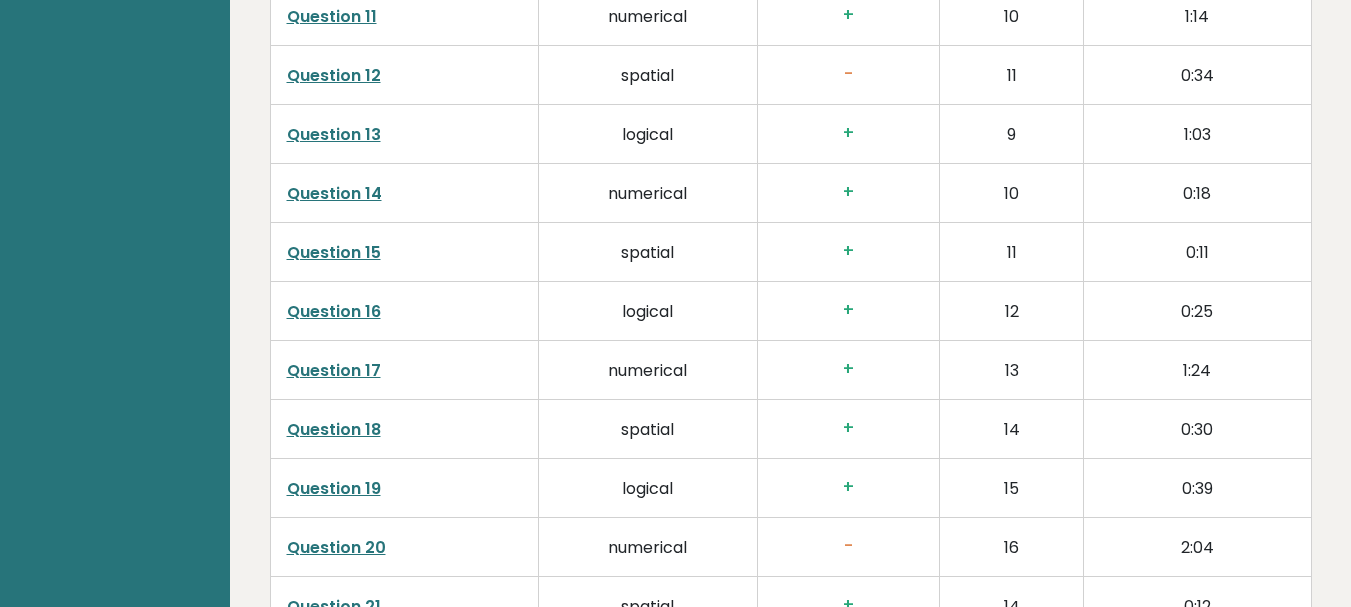 scroll, scrollTop: 3738, scrollLeft: 0, axis: vertical 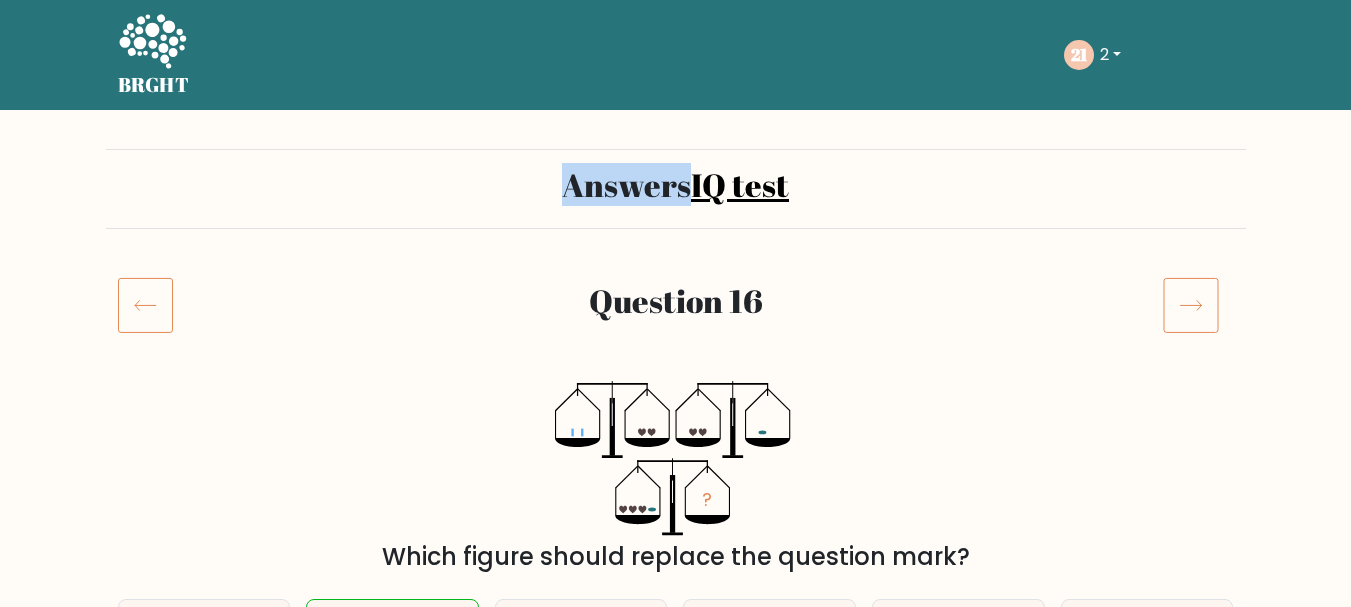 drag, startPoint x: 564, startPoint y: 185, endPoint x: 689, endPoint y: 187, distance: 125.016 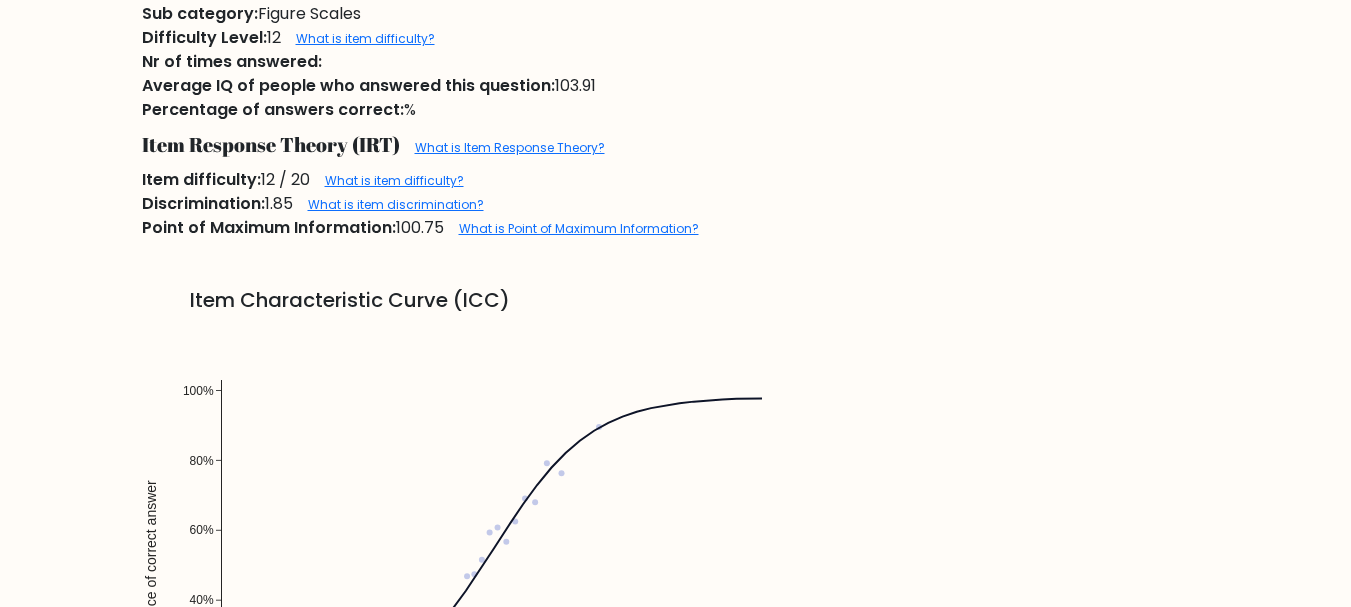 scroll, scrollTop: 1200, scrollLeft: 0, axis: vertical 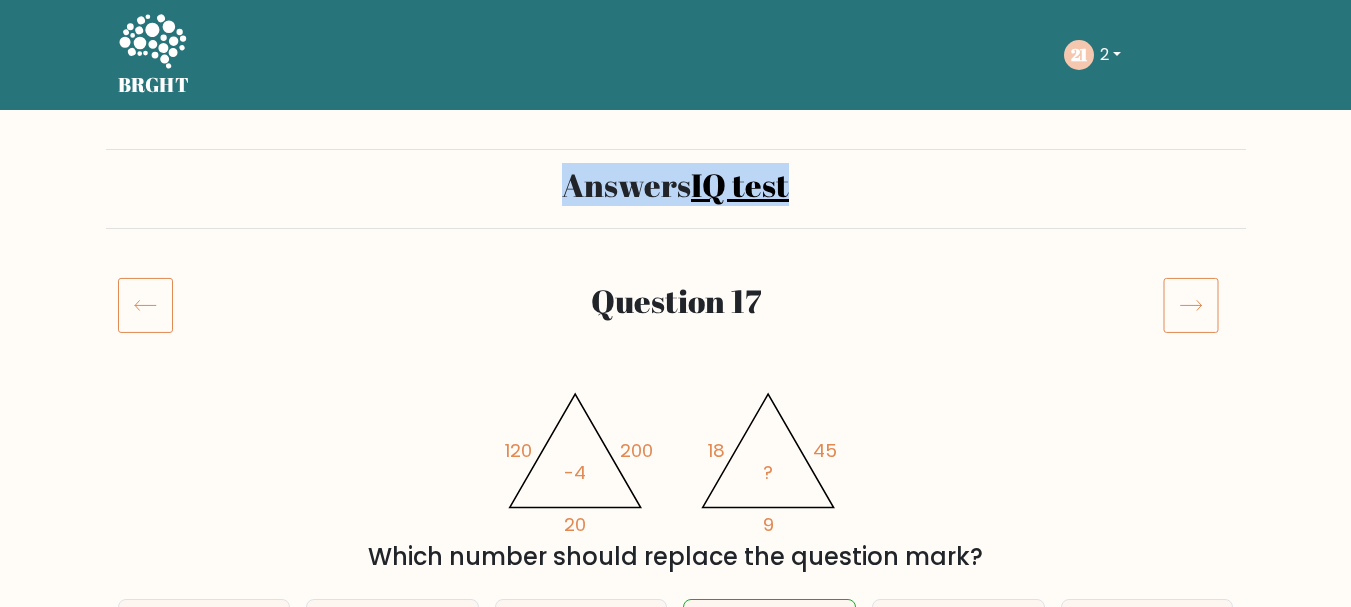 drag, startPoint x: 565, startPoint y: 186, endPoint x: 798, endPoint y: 191, distance: 233.05363 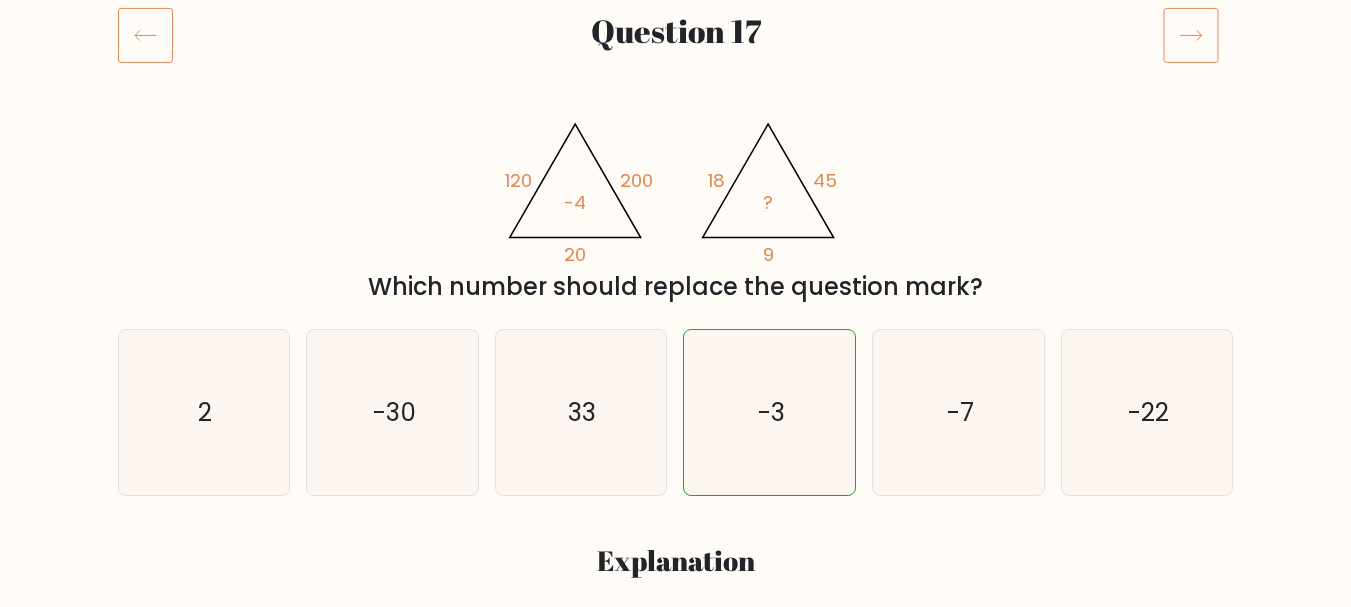 scroll, scrollTop: 300, scrollLeft: 0, axis: vertical 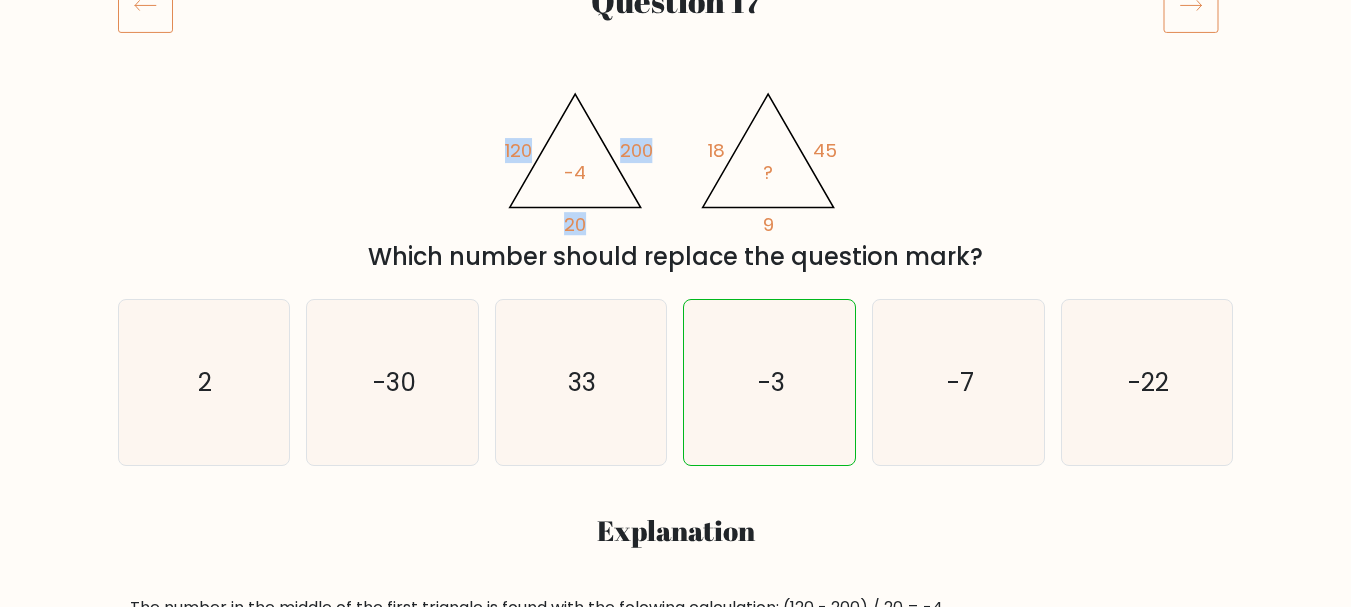 drag, startPoint x: 480, startPoint y: 90, endPoint x: 604, endPoint y: 217, distance: 177.49648 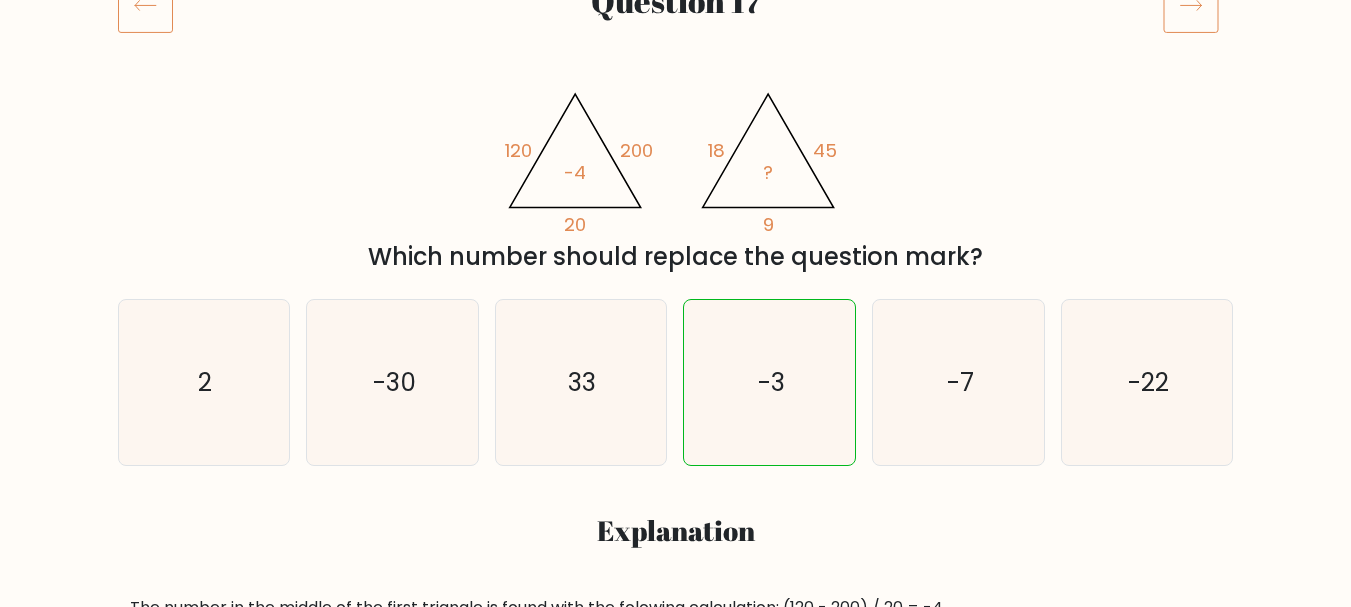 click on "@import url('https://fonts.googleapis.com/css?family=Abril+Fatface:400,100,100italic,300,300italic,400italic,500,500italic,700,700italic,900,900italic');                        120       200       20       -4                                       @import url('https://fonts.googleapis.com/css?family=Abril+Fatface:400,100,100italic,300,300italic,400italic,500,500italic,700,700italic,900,900italic');                        18       45       9       ?" 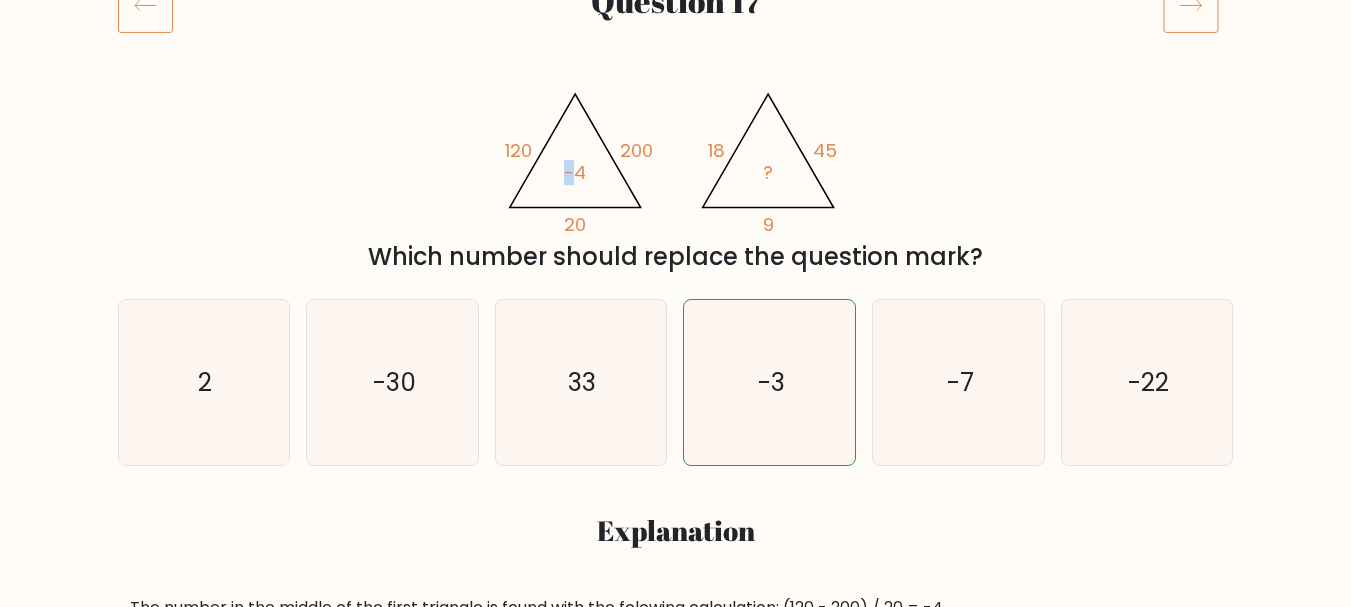 click on "@import url('https://fonts.googleapis.com/css?family=Abril+Fatface:400,100,100italic,300,300italic,400italic,500,500italic,700,700italic,900,900italic');                        120       200       20       -4                                       @import url('https://fonts.googleapis.com/css?family=Abril+Fatface:400,100,100italic,300,300italic,400italic,500,500italic,700,700italic,900,900italic');                        18       45       9       ?" 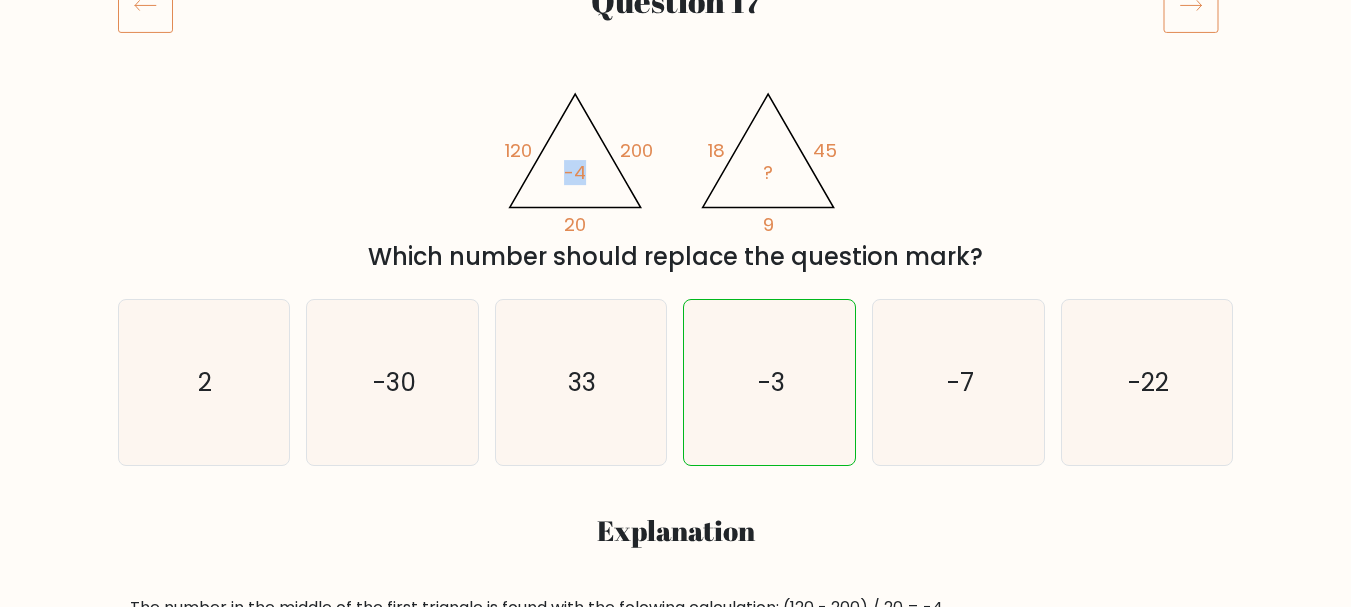 click on "-4" 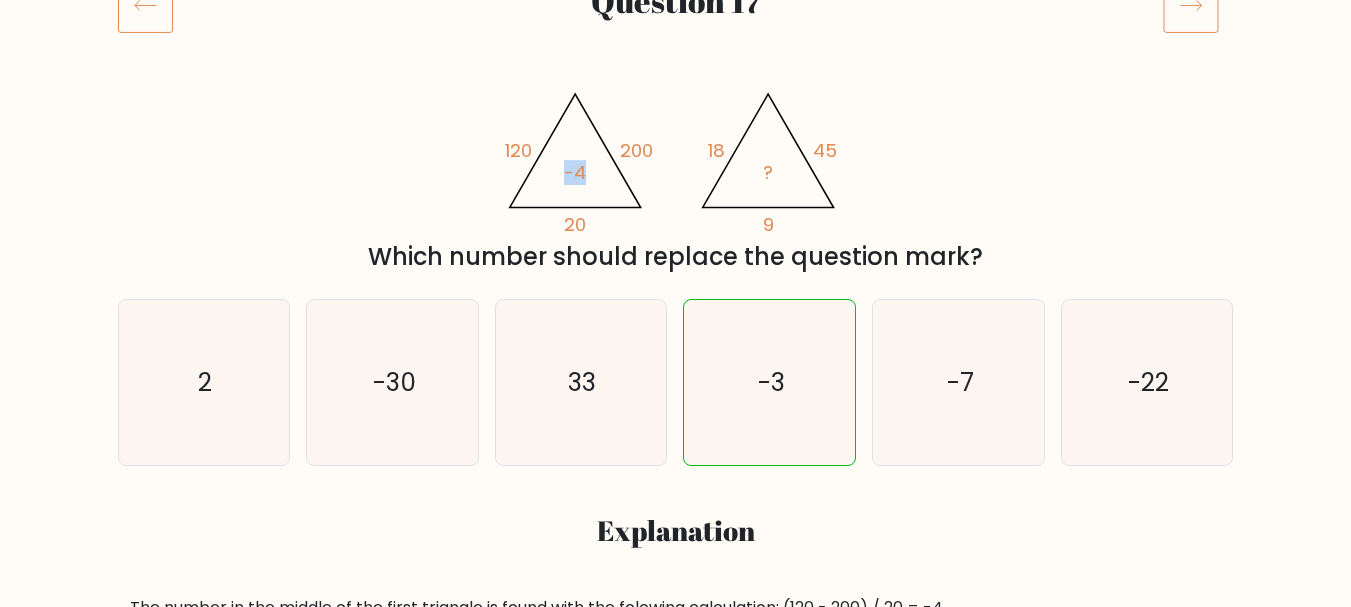 click on "@import url('https://fonts.googleapis.com/css?family=Abril+Fatface:400,100,100italic,300,300italic,400italic,500,500italic,700,700italic,900,900italic');                        120       200       20       -4                                       @import url('https://fonts.googleapis.com/css?family=Abril+Fatface:400,100,100italic,300,300italic,400italic,500,500italic,700,700italic,900,900italic');                        18       45       9       ?" 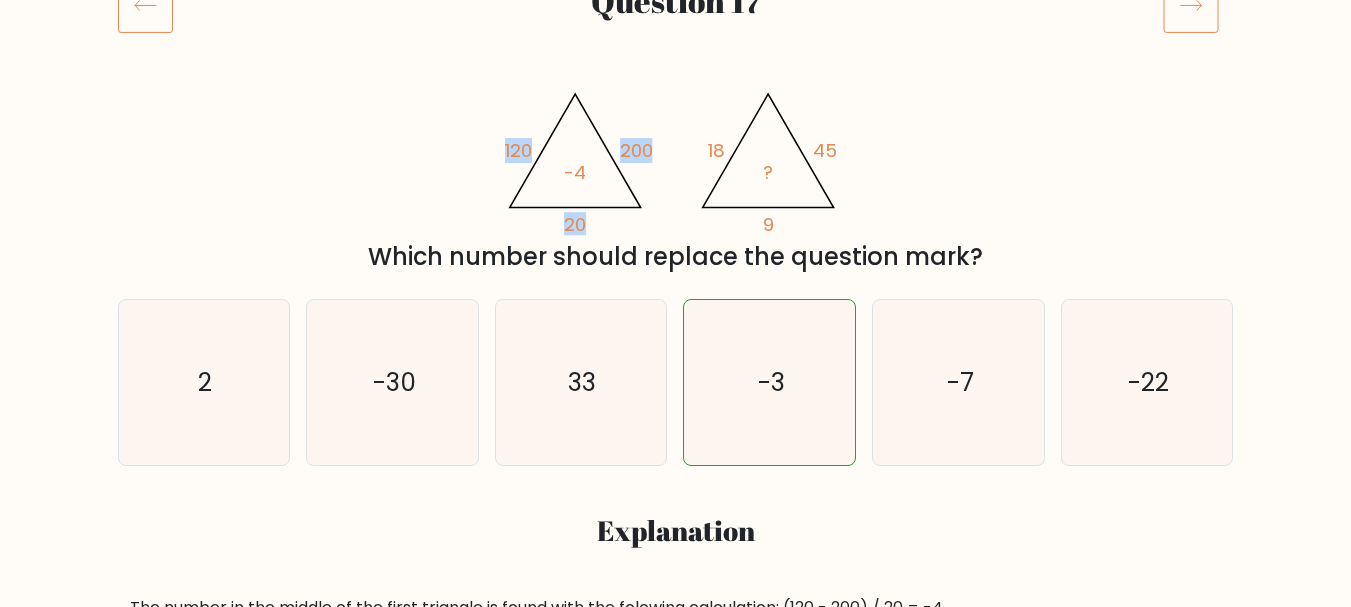 drag, startPoint x: 502, startPoint y: 143, endPoint x: 573, endPoint y: 113, distance: 77.07788 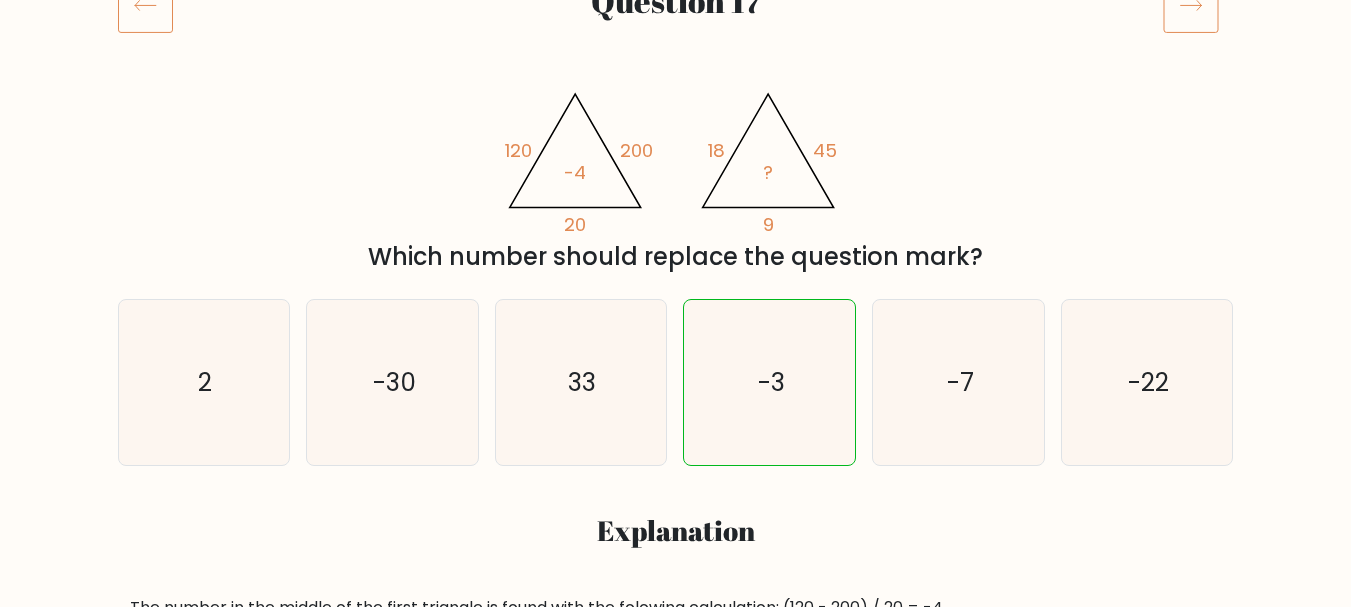 click on "18" 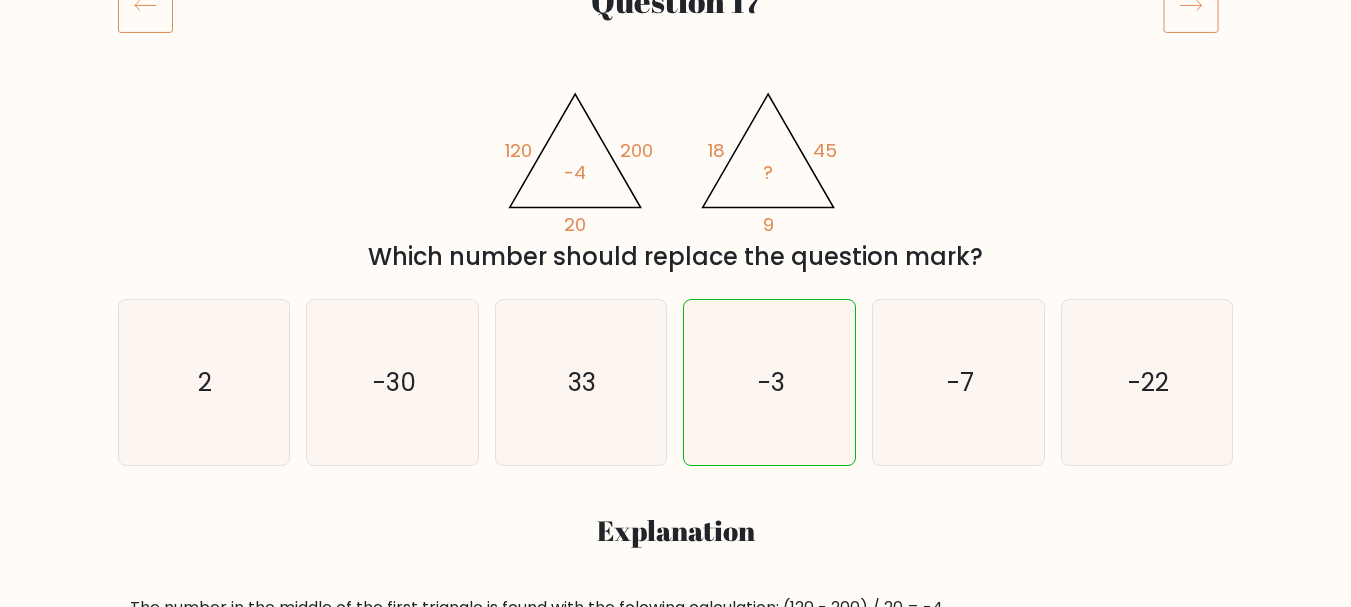 click on "45" 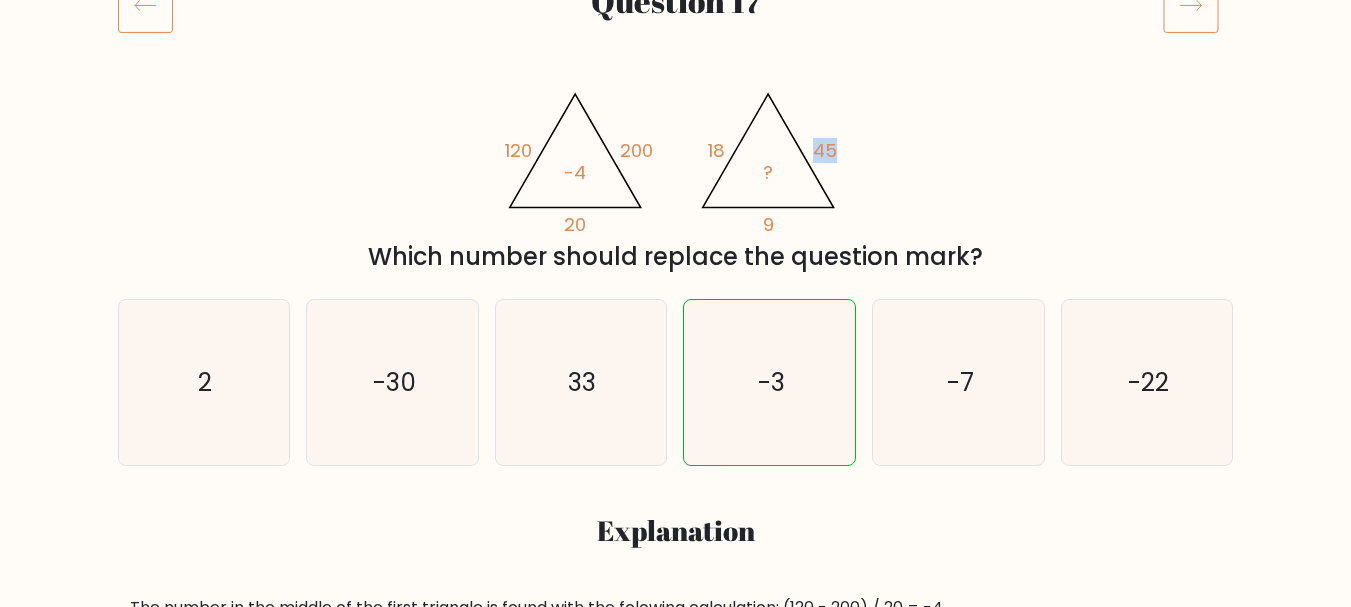 click on "45" 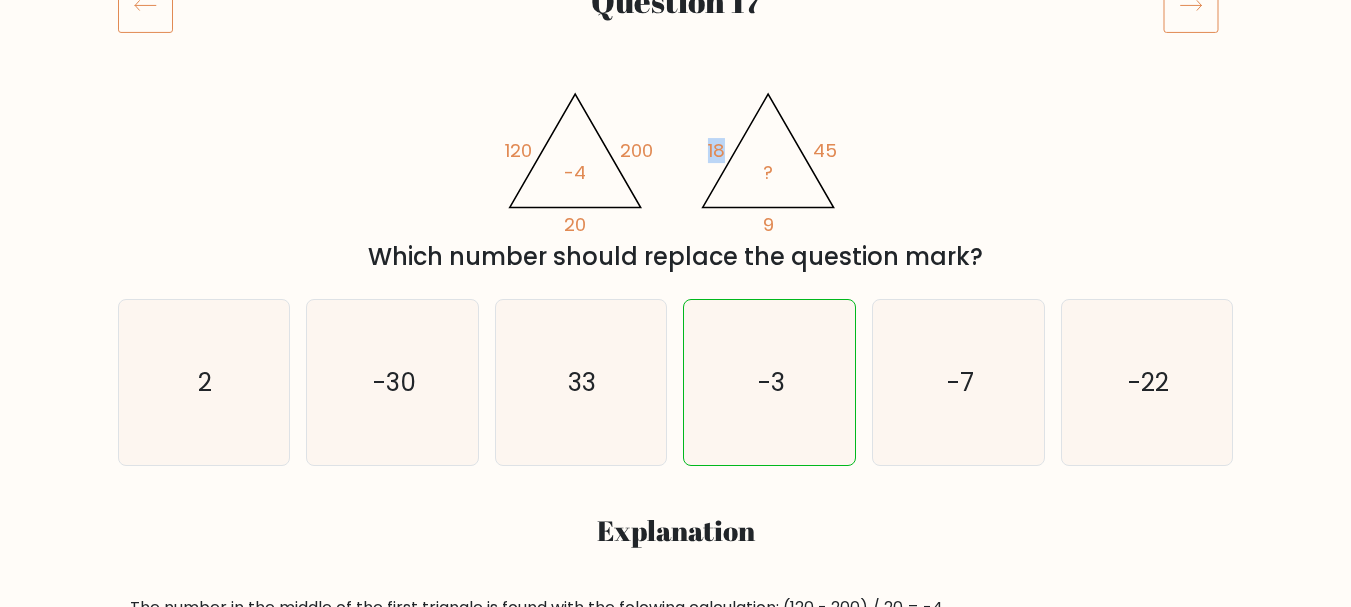 drag, startPoint x: 703, startPoint y: 155, endPoint x: 722, endPoint y: 154, distance: 19.026299 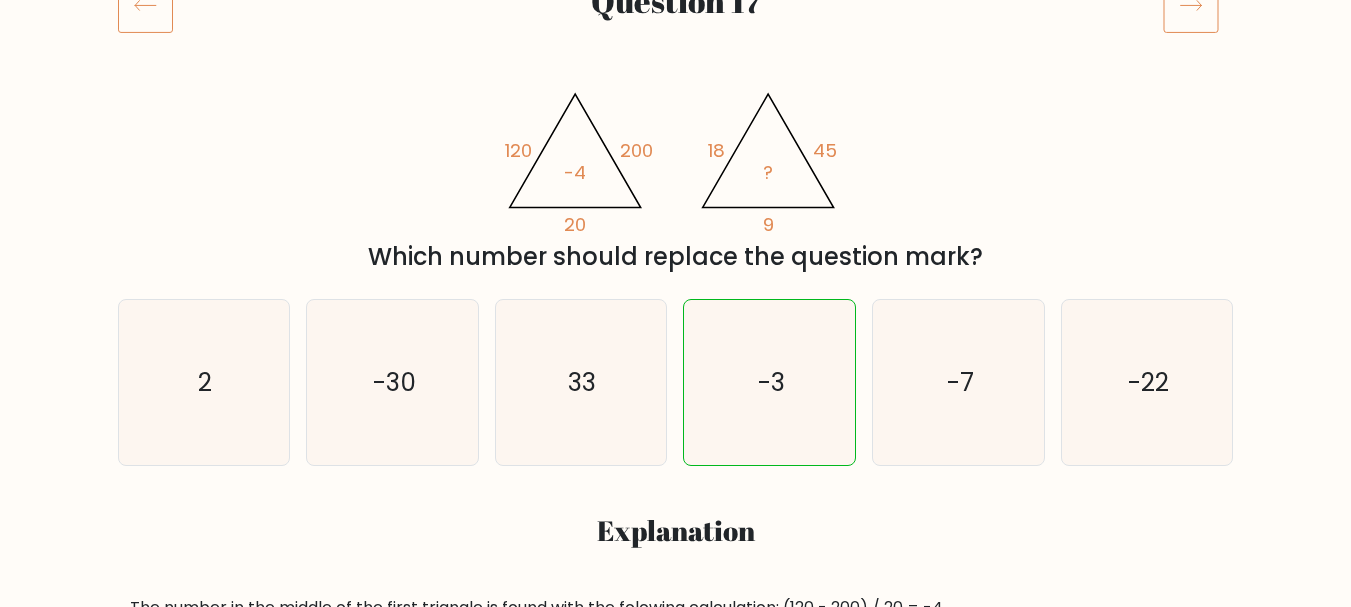 click on "9" 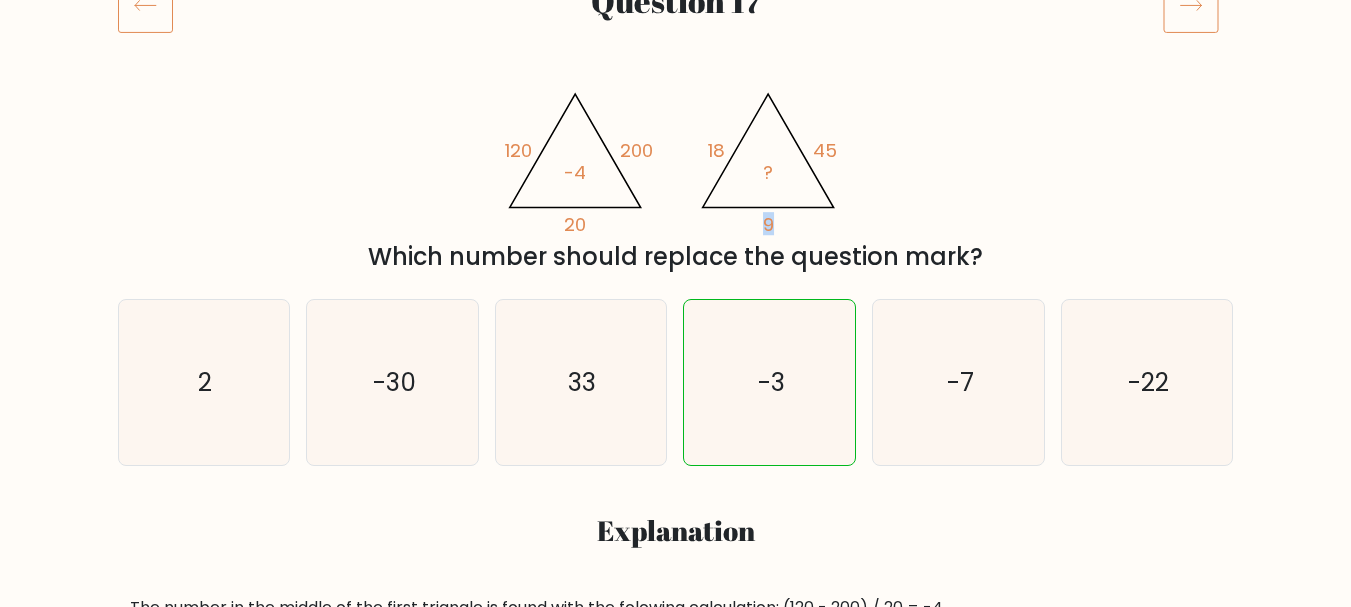 click on "9" 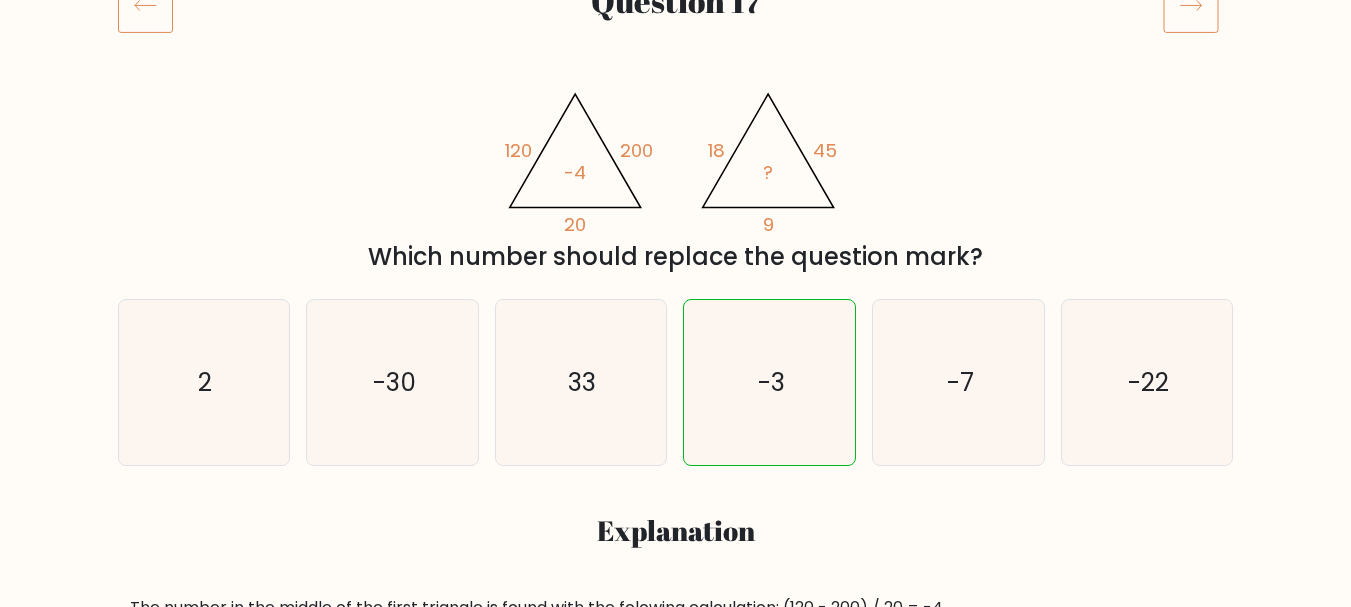 click on "Which number should replace the question mark?" at bounding box center (676, 257) 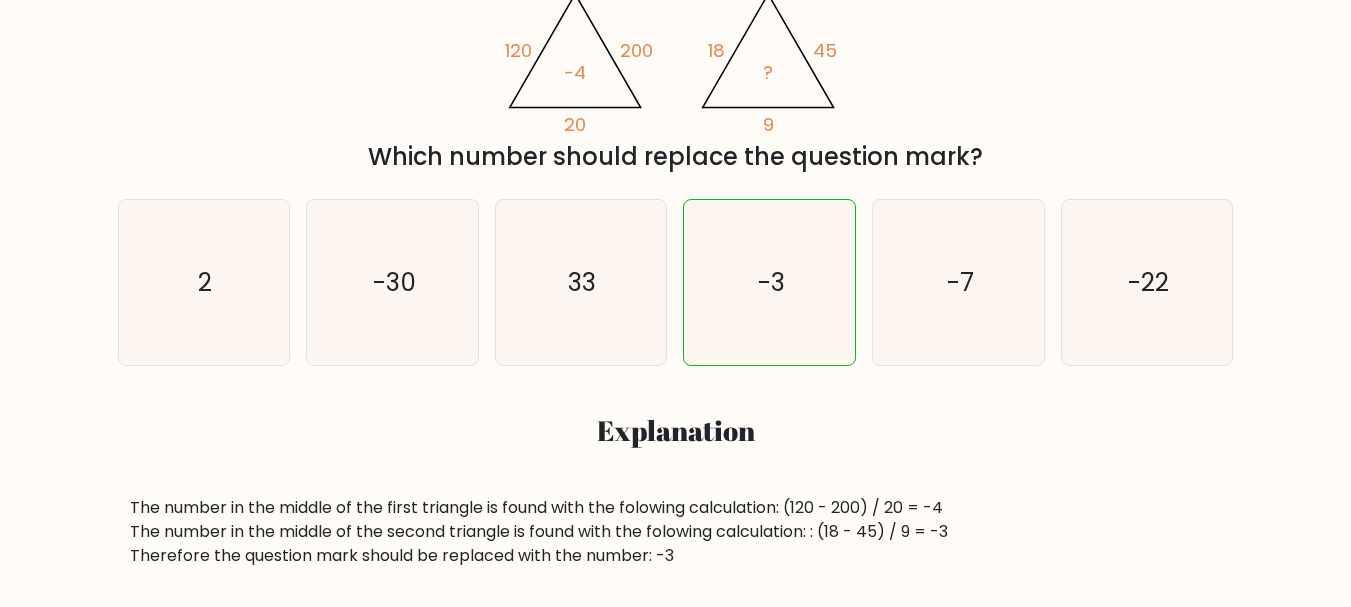 scroll, scrollTop: 300, scrollLeft: 0, axis: vertical 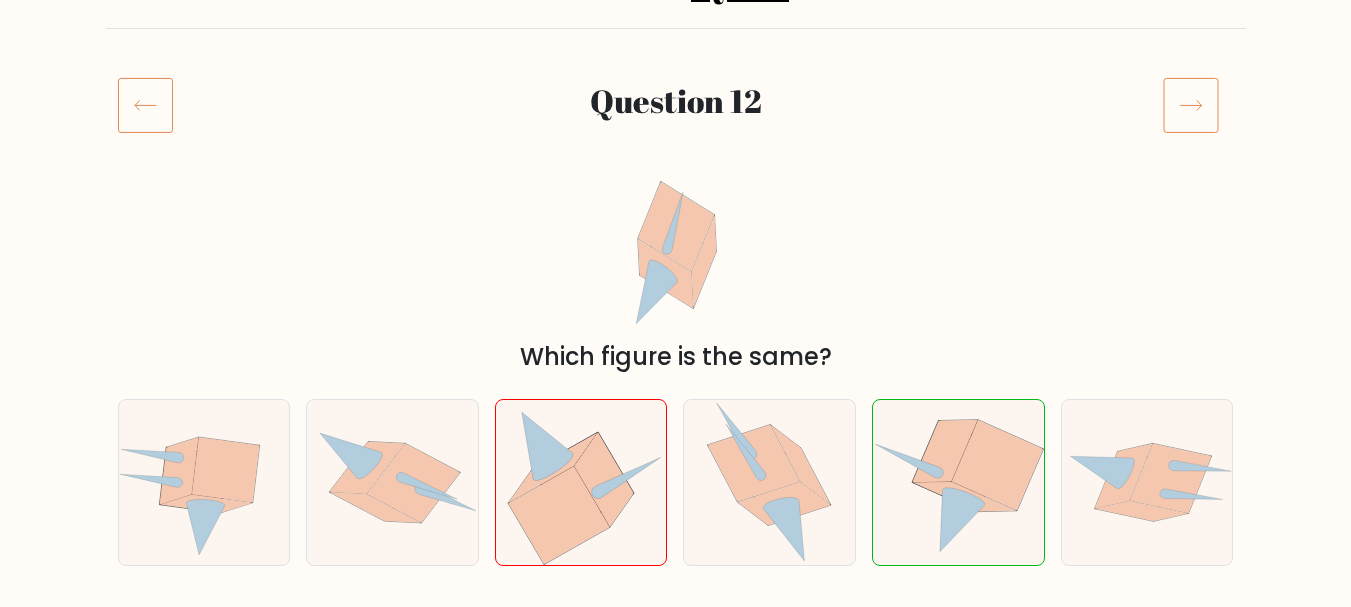 click on "Which figure is the same?" at bounding box center (676, 357) 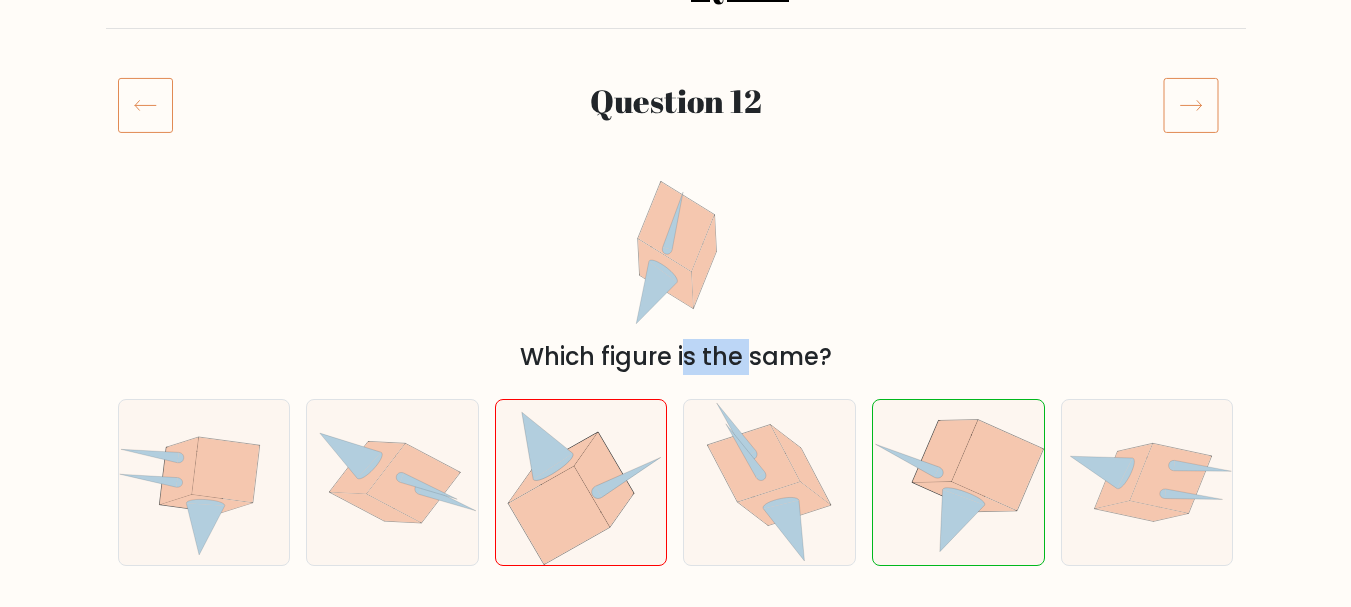 click on "Which figure is the same?" at bounding box center (676, 357) 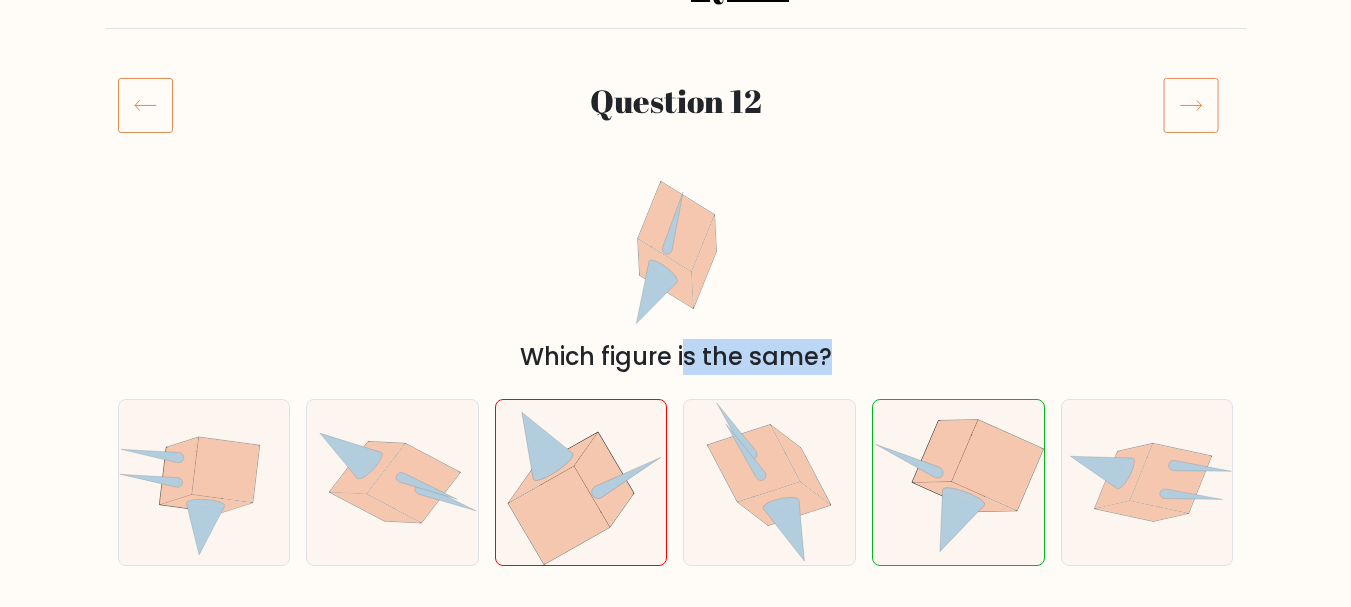 click on "Which figure is the same?" at bounding box center [676, 357] 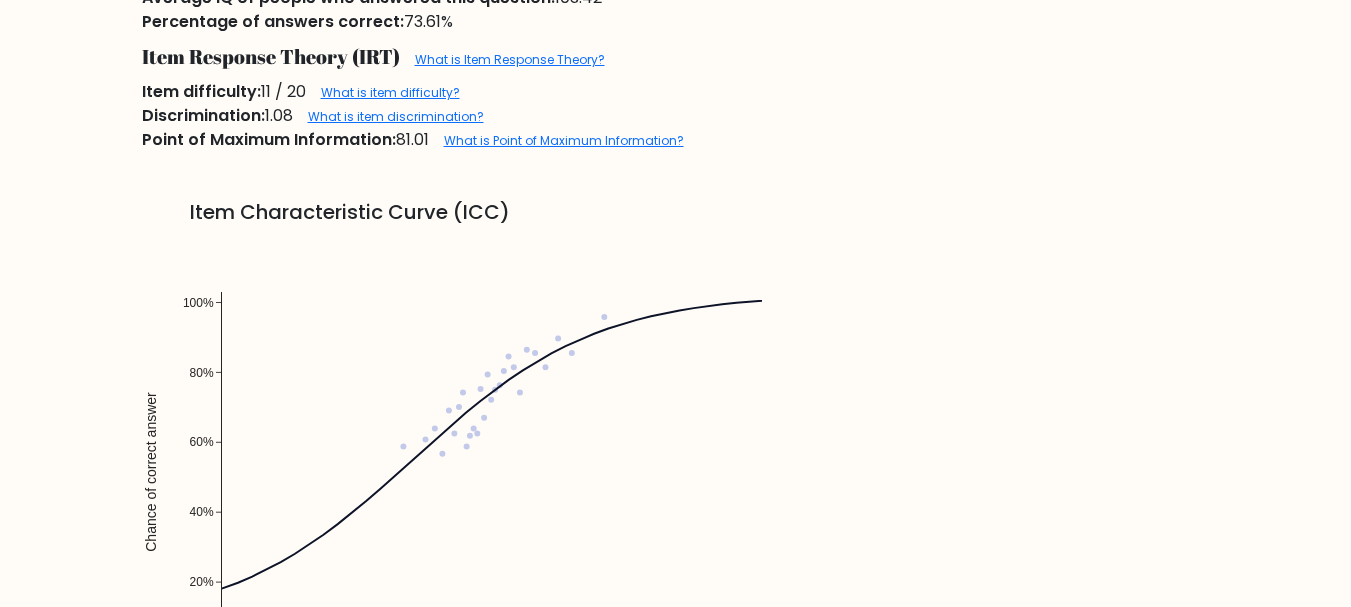 scroll, scrollTop: 1200, scrollLeft: 0, axis: vertical 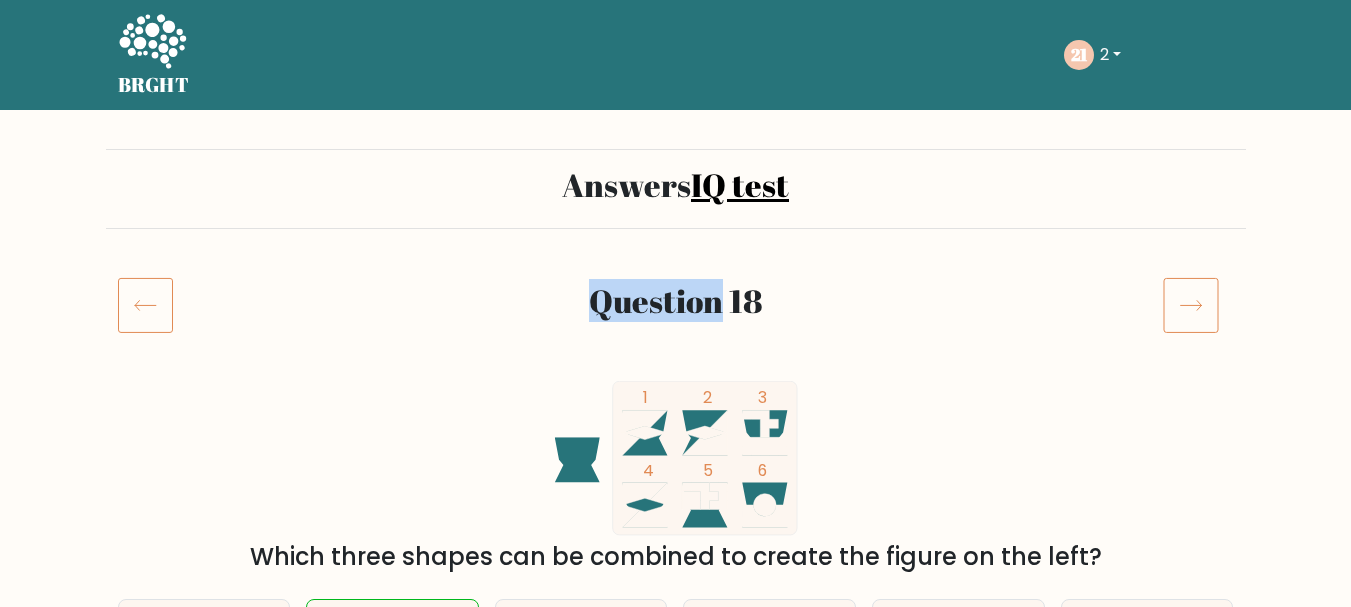 drag, startPoint x: 718, startPoint y: 296, endPoint x: 596, endPoint y: 316, distance: 123.62848 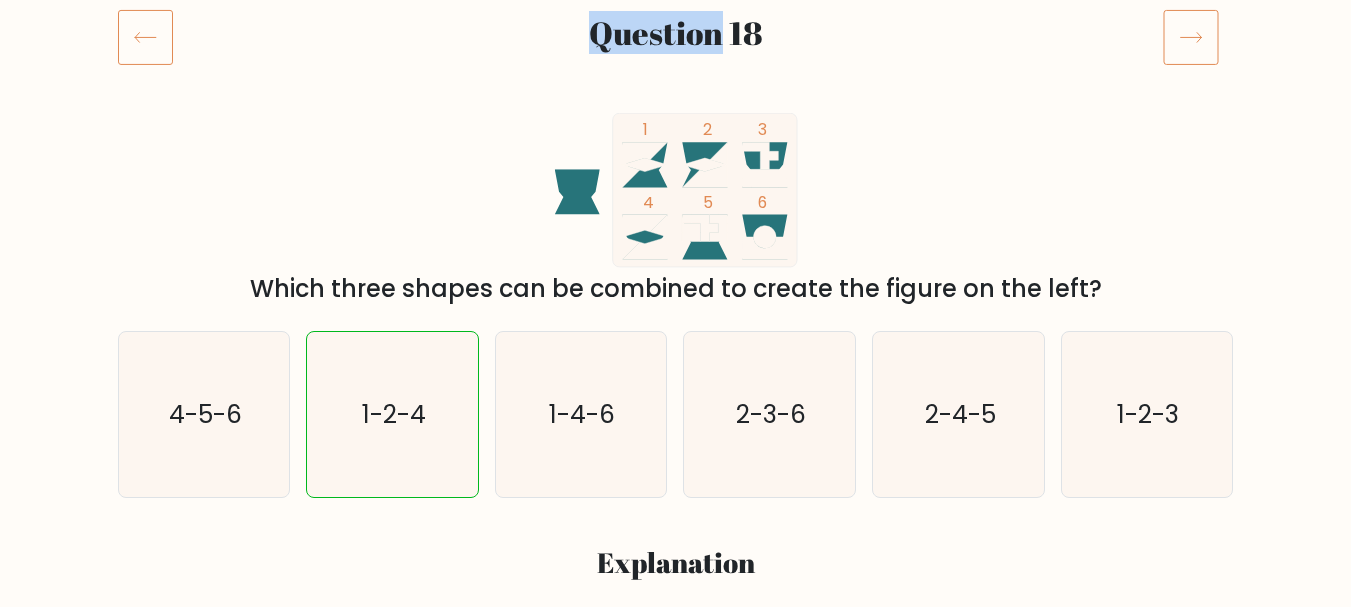 scroll, scrollTop: 300, scrollLeft: 0, axis: vertical 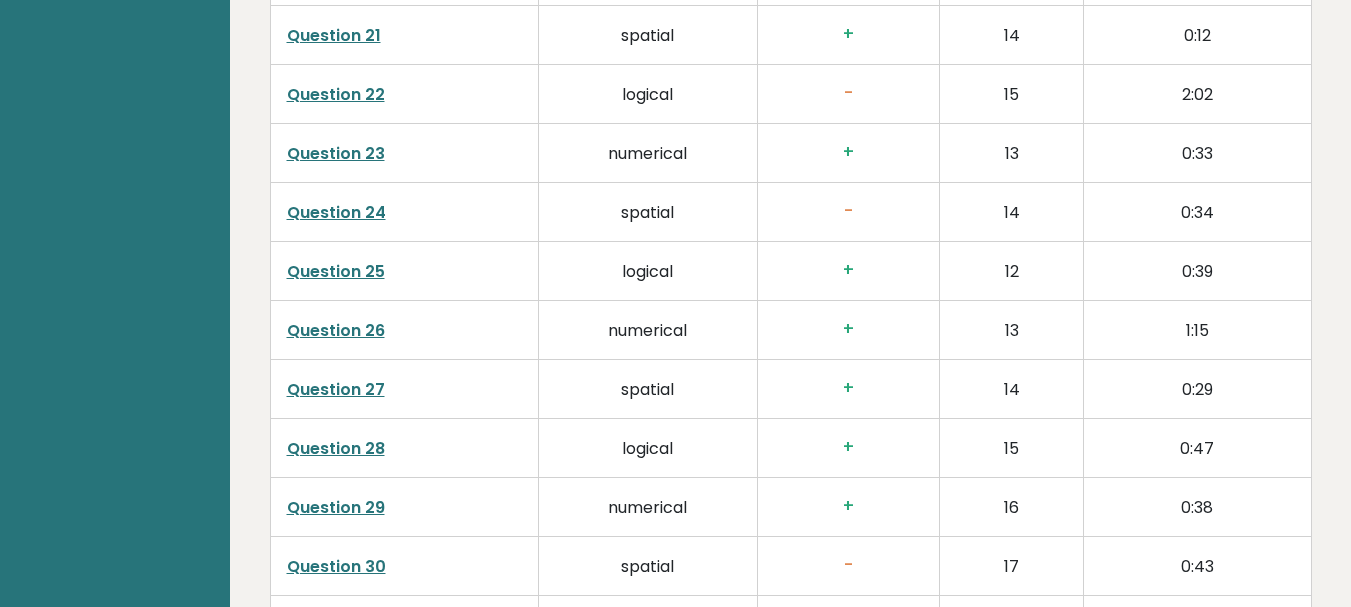 drag, startPoint x: 340, startPoint y: 327, endPoint x: 347, endPoint y: 346, distance: 20.248457 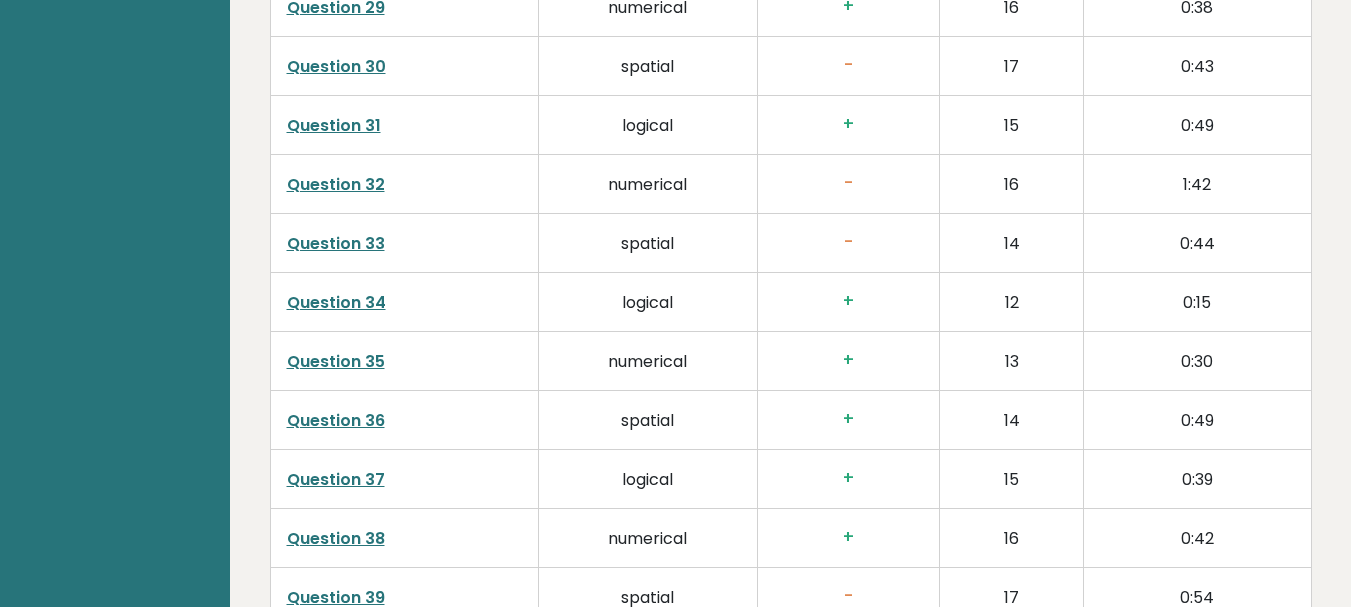 scroll, scrollTop: 4898, scrollLeft: 0, axis: vertical 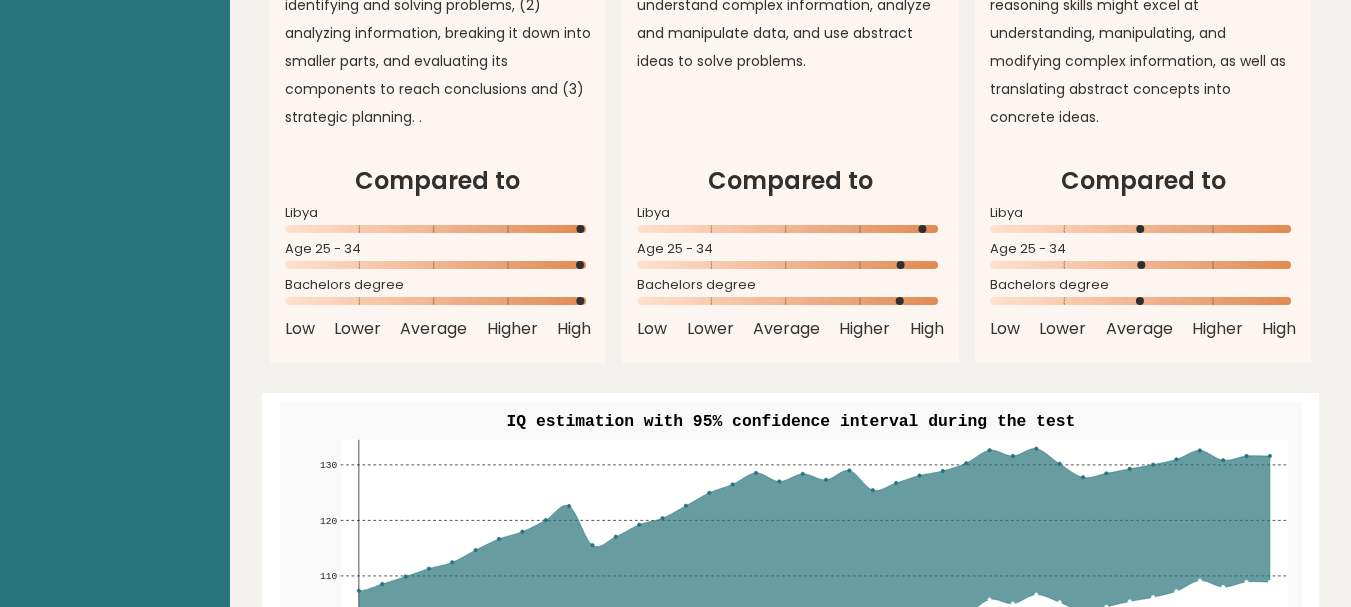drag, startPoint x: 939, startPoint y: 226, endPoint x: 756, endPoint y: 225, distance: 183.00273 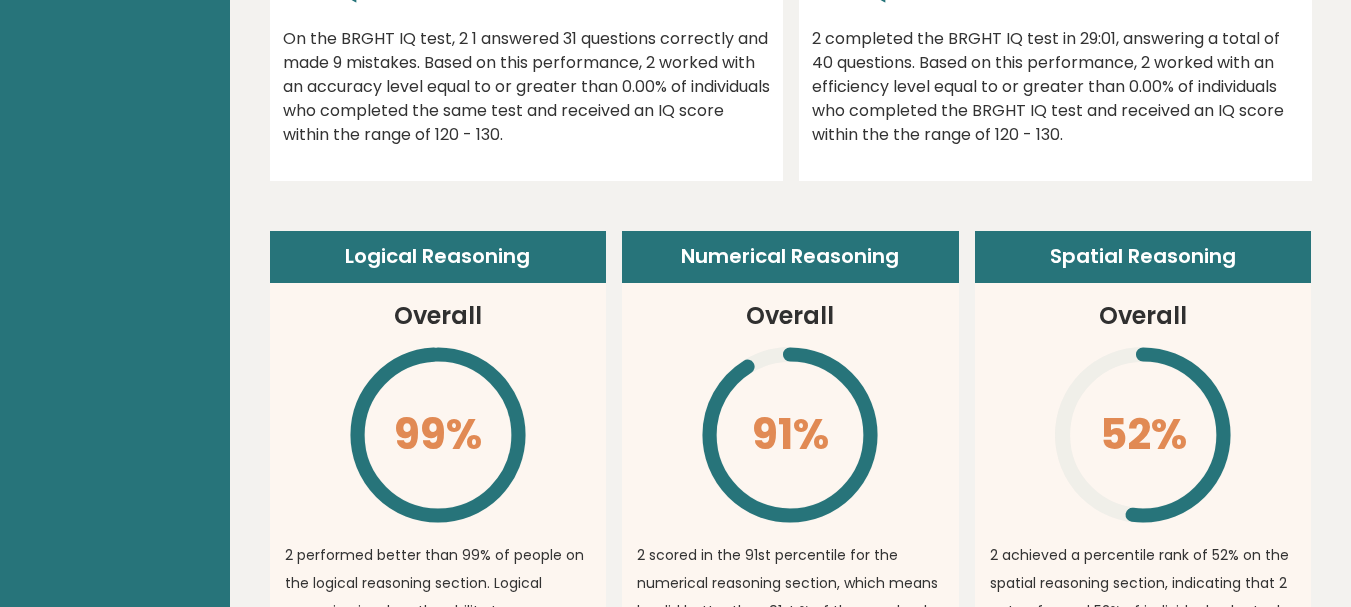 scroll, scrollTop: 1158, scrollLeft: 0, axis: vertical 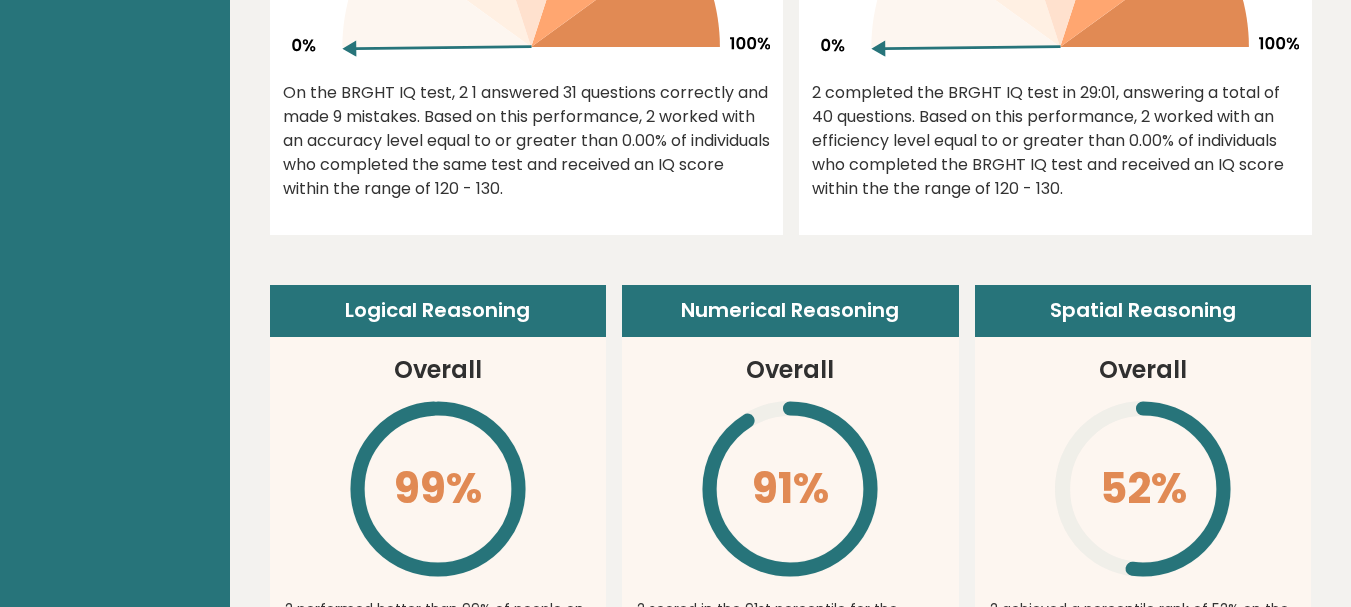 drag, startPoint x: 822, startPoint y: 433, endPoint x: 850, endPoint y: 502, distance: 74.46476 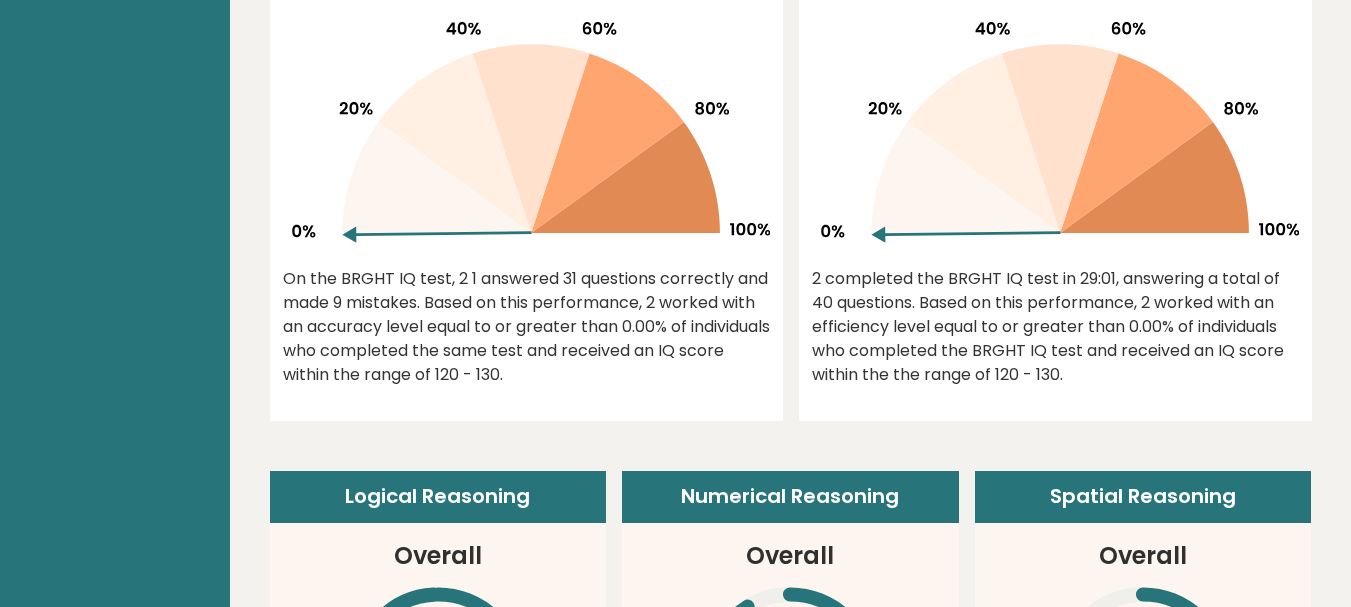 scroll, scrollTop: 958, scrollLeft: 0, axis: vertical 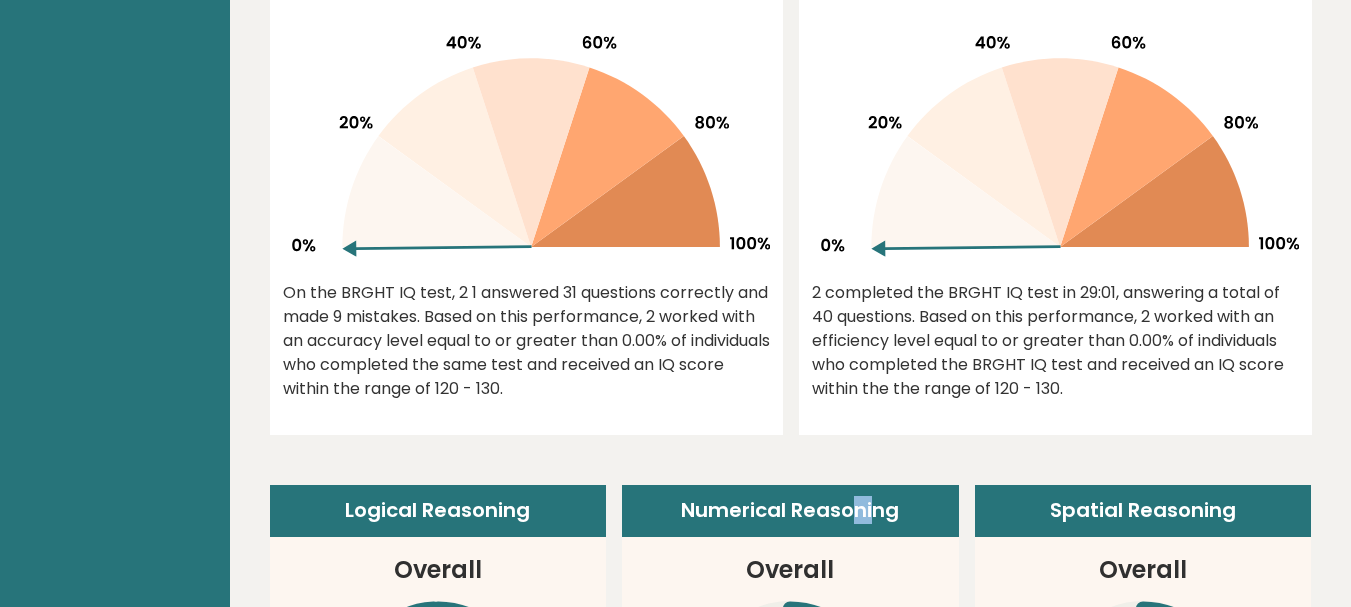 drag, startPoint x: 850, startPoint y: 490, endPoint x: 878, endPoint y: 511, distance: 35 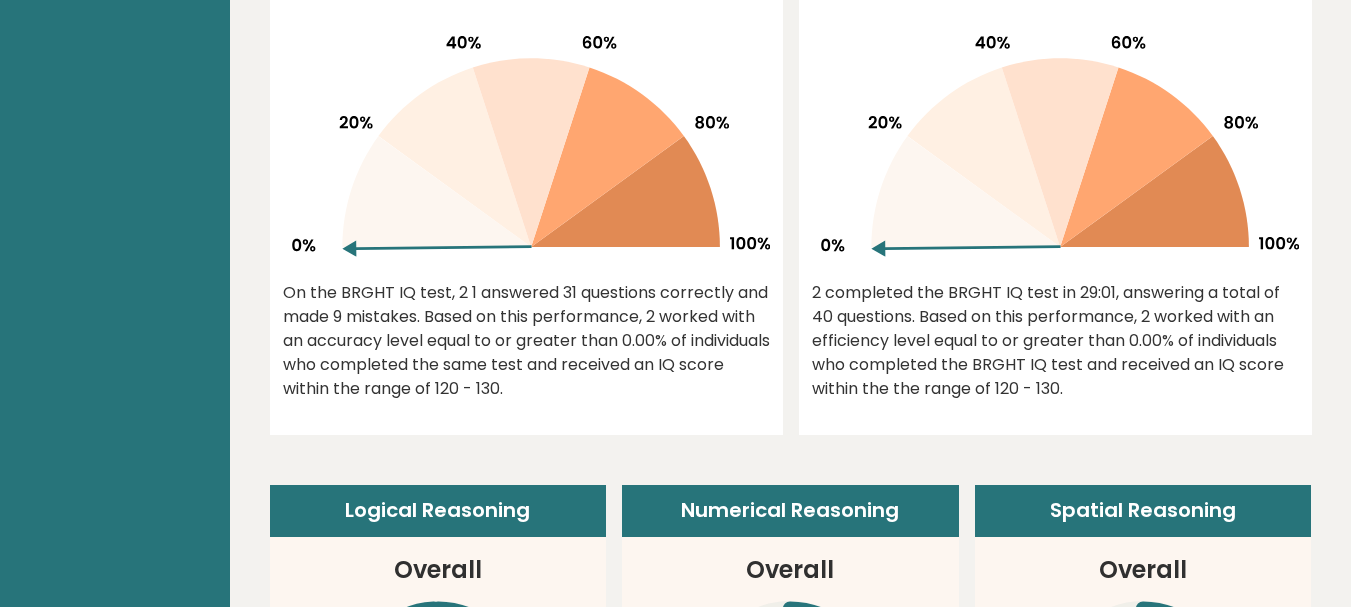 click on "Numerical Reasoning" at bounding box center (790, 511) 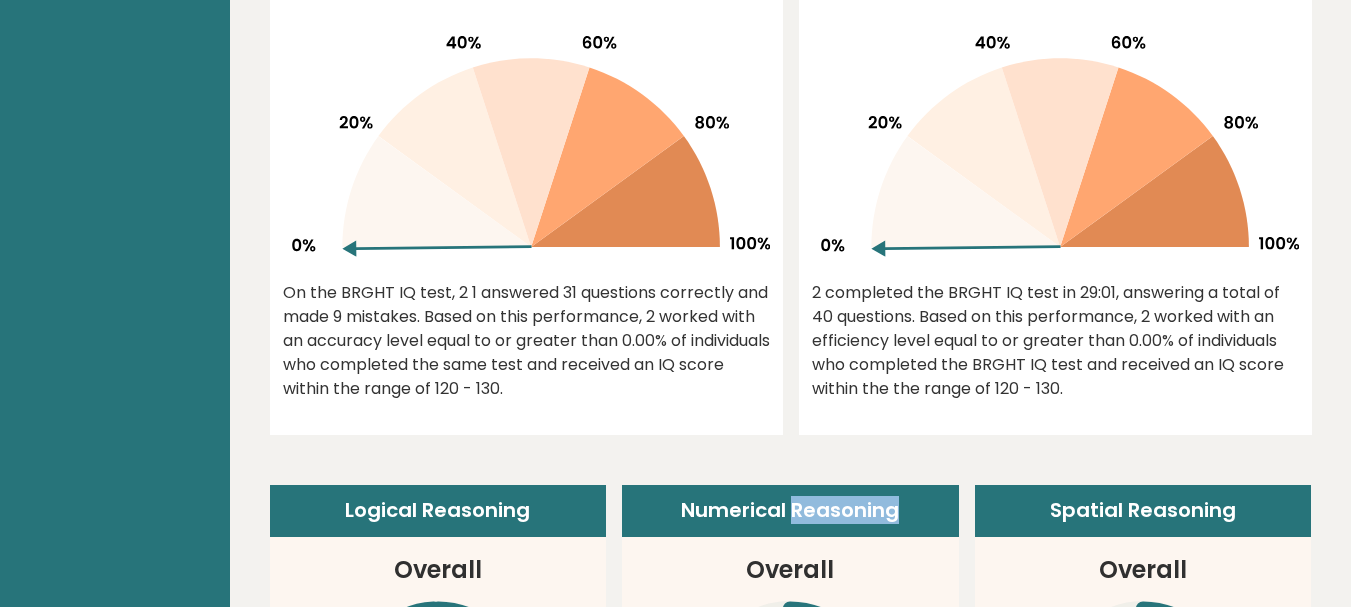 click on "Numerical Reasoning" at bounding box center (790, 511) 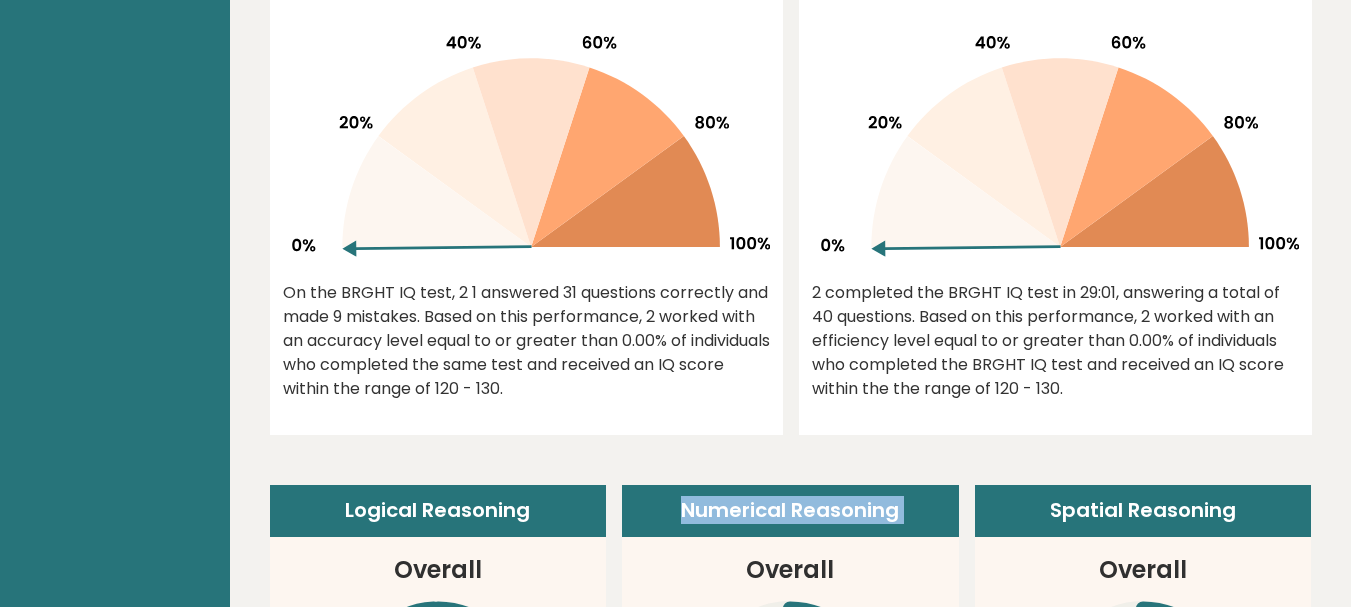 click on "Numerical Reasoning" at bounding box center [790, 511] 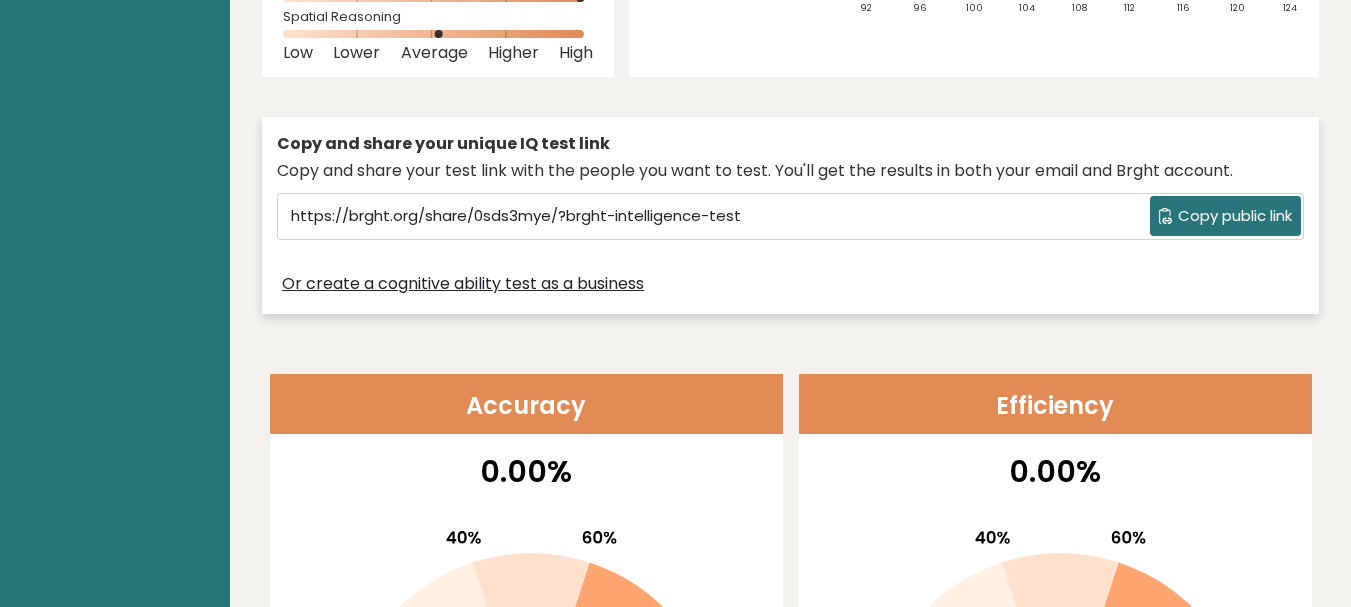 scroll, scrollTop: 458, scrollLeft: 0, axis: vertical 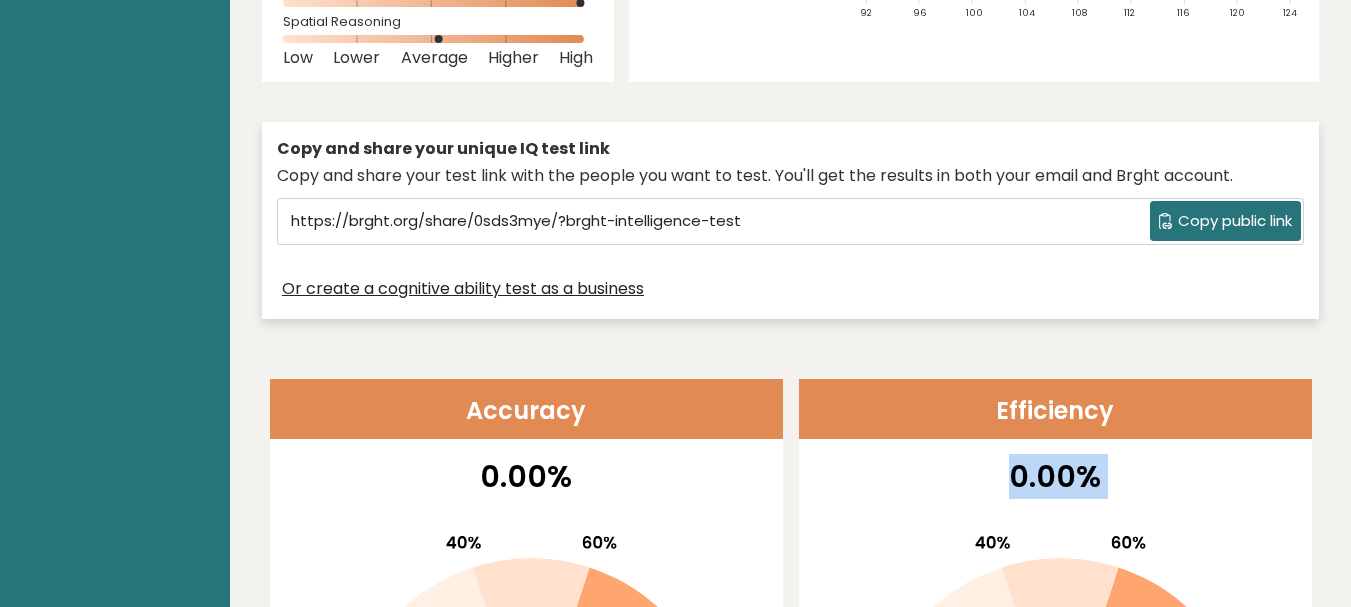 drag, startPoint x: 883, startPoint y: 512, endPoint x: 873, endPoint y: 464, distance: 49.0306 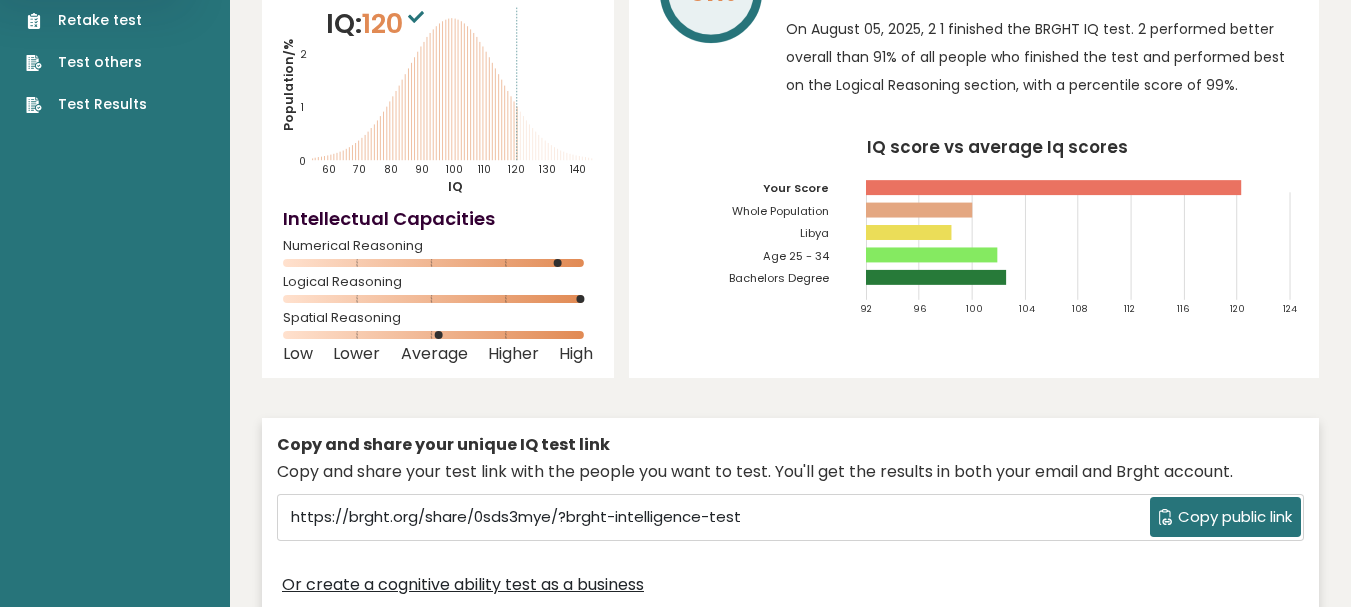 scroll, scrollTop: 158, scrollLeft: 0, axis: vertical 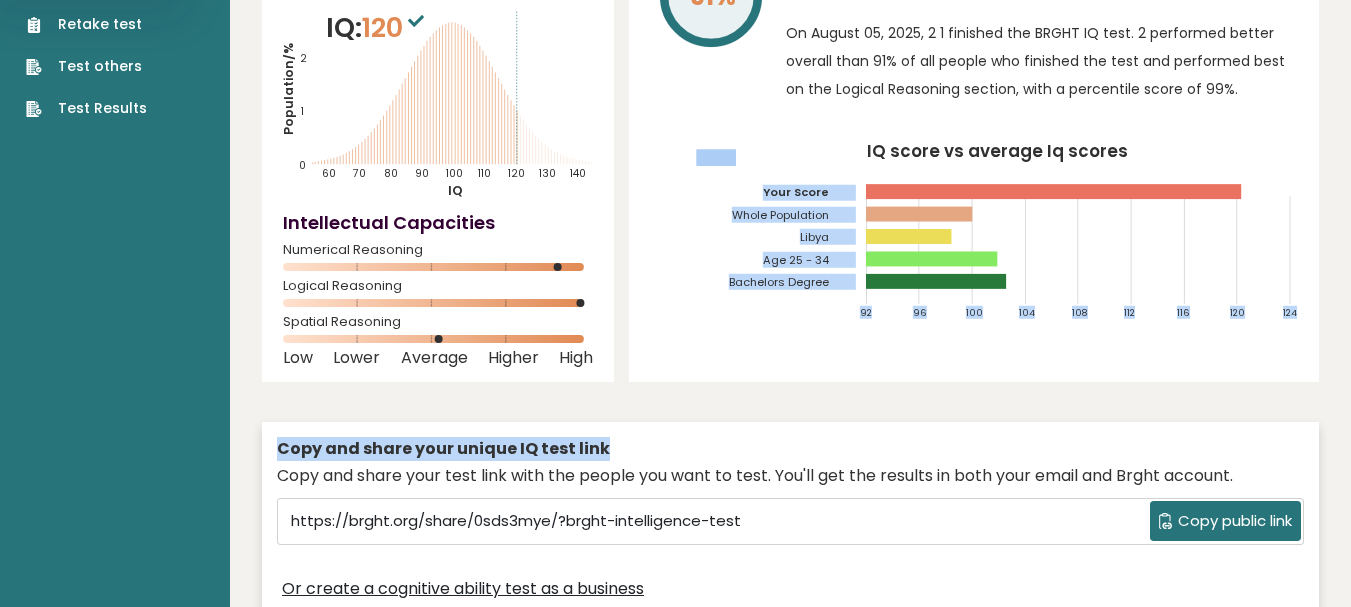 drag, startPoint x: 870, startPoint y: 450, endPoint x: 836, endPoint y: 338, distance: 117.047 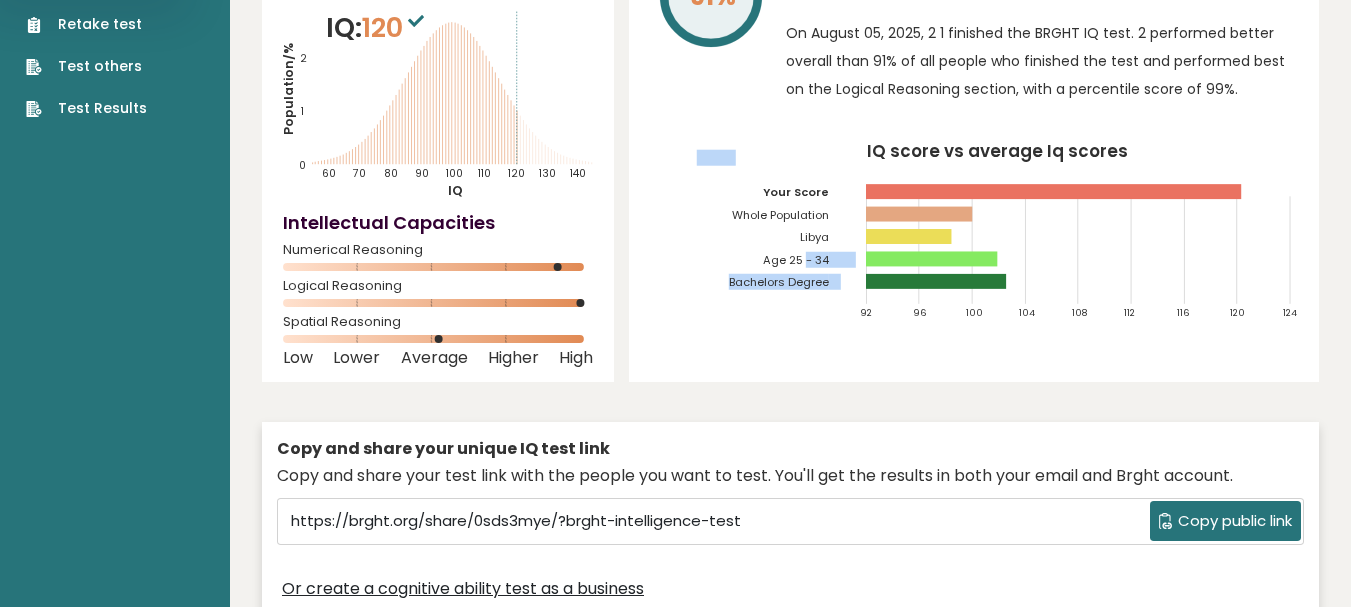 drag, startPoint x: 841, startPoint y: 273, endPoint x: 809, endPoint y: 265, distance: 32.984844 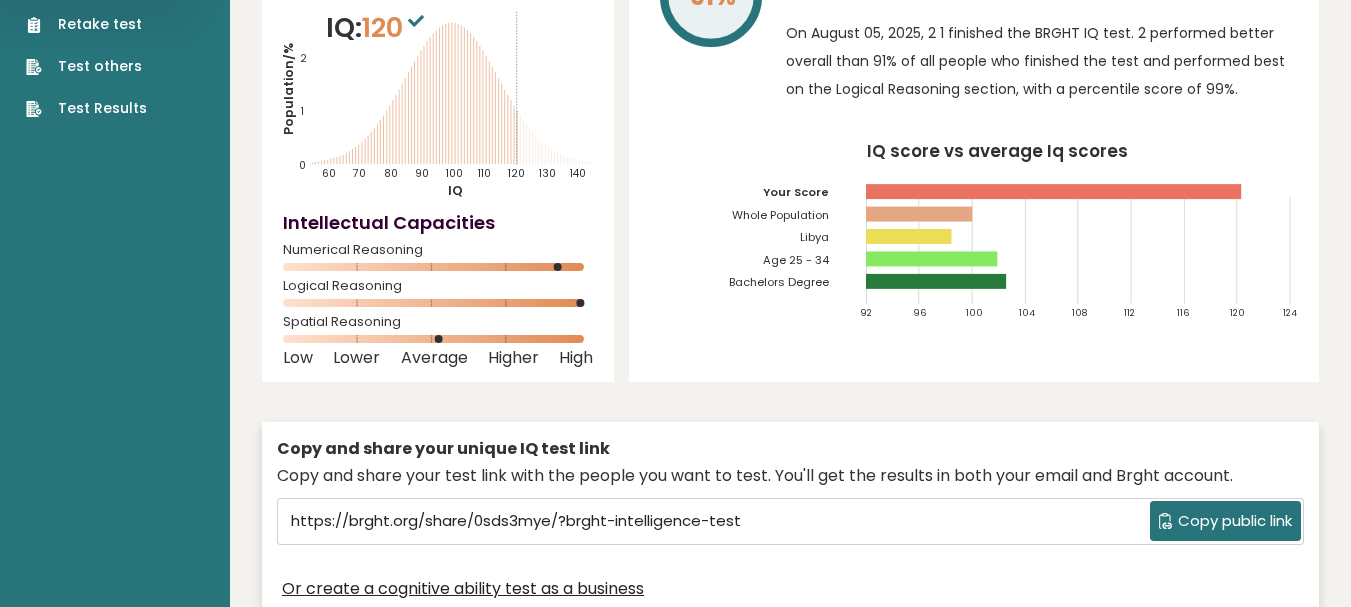 click 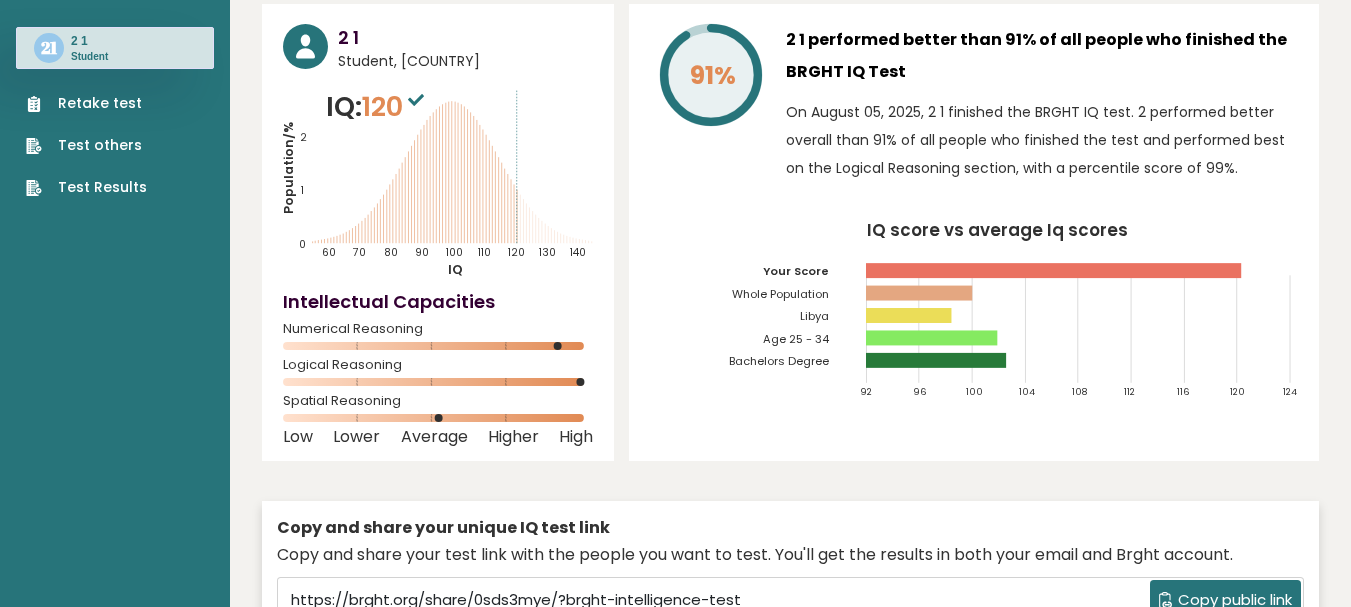 scroll, scrollTop: 0, scrollLeft: 0, axis: both 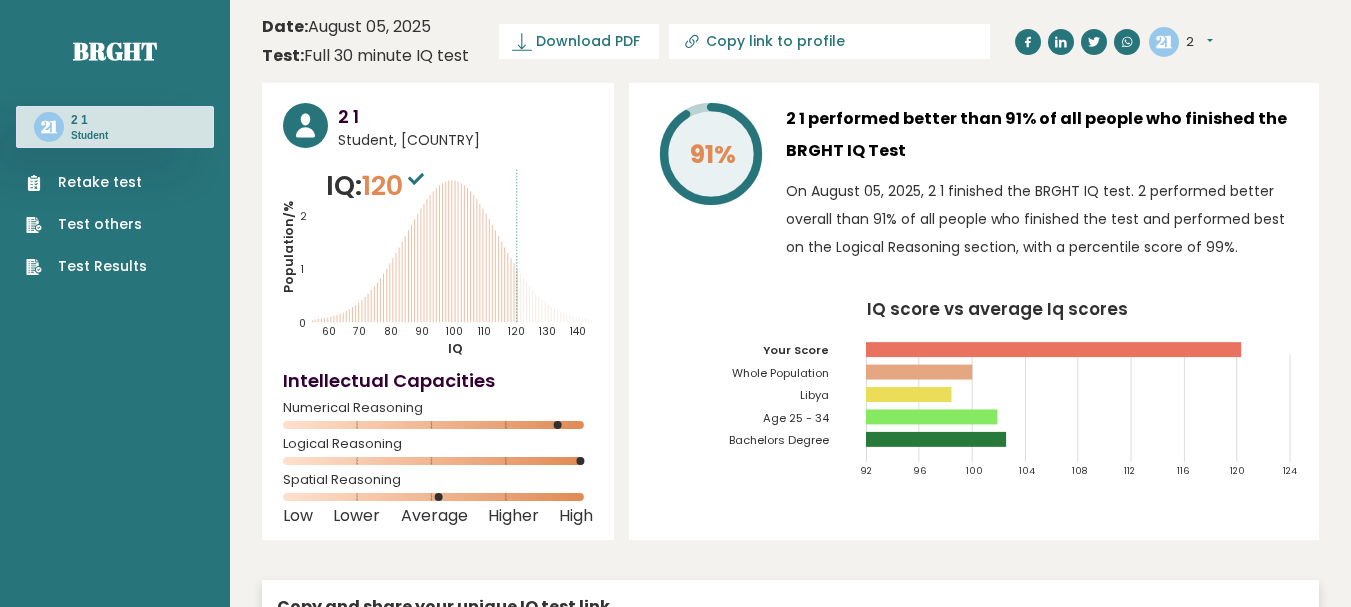 click 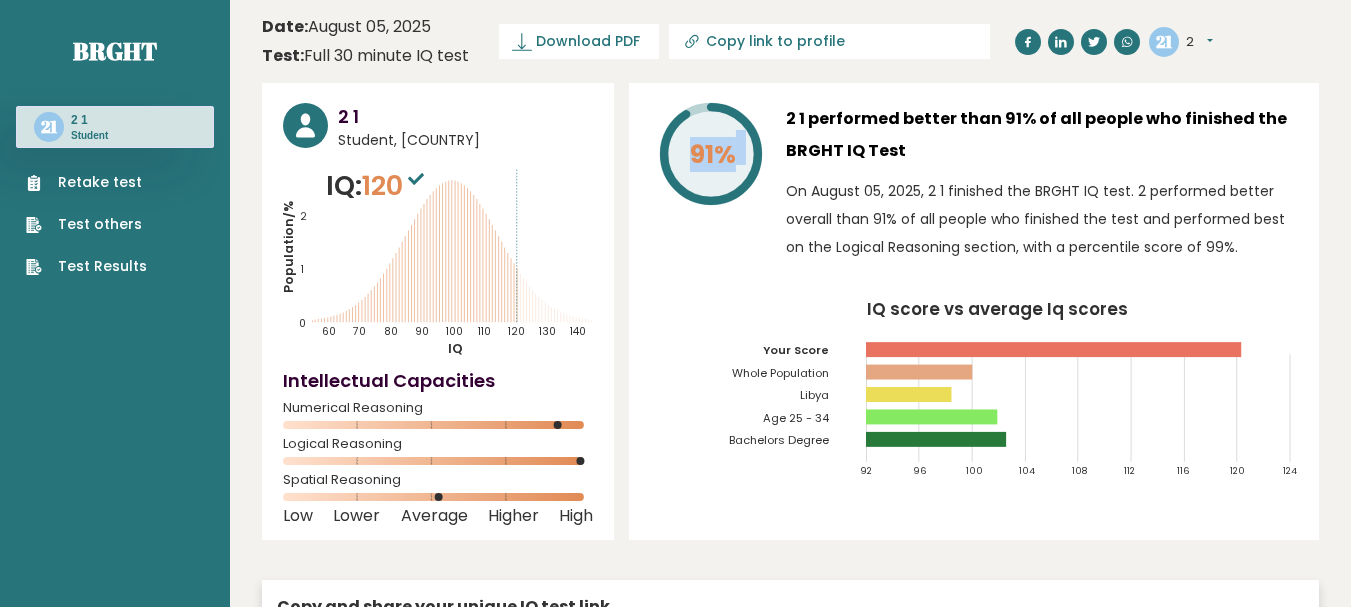 drag, startPoint x: 691, startPoint y: 149, endPoint x: 745, endPoint y: 152, distance: 54.08327 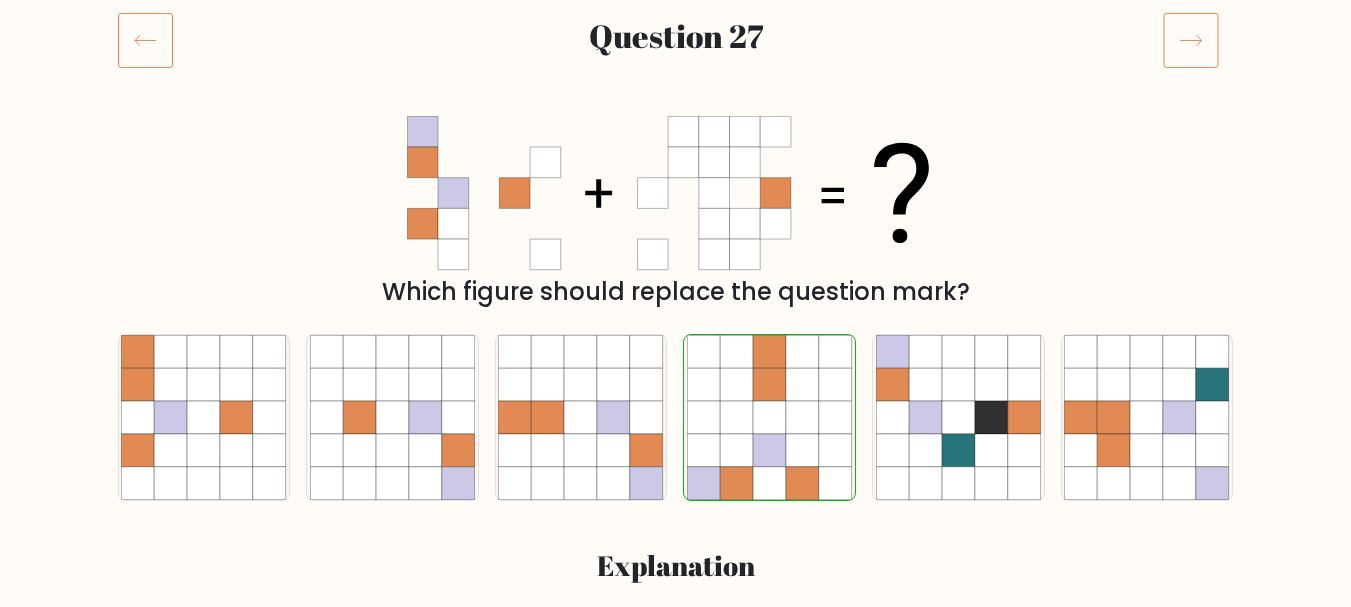 scroll, scrollTop: 300, scrollLeft: 0, axis: vertical 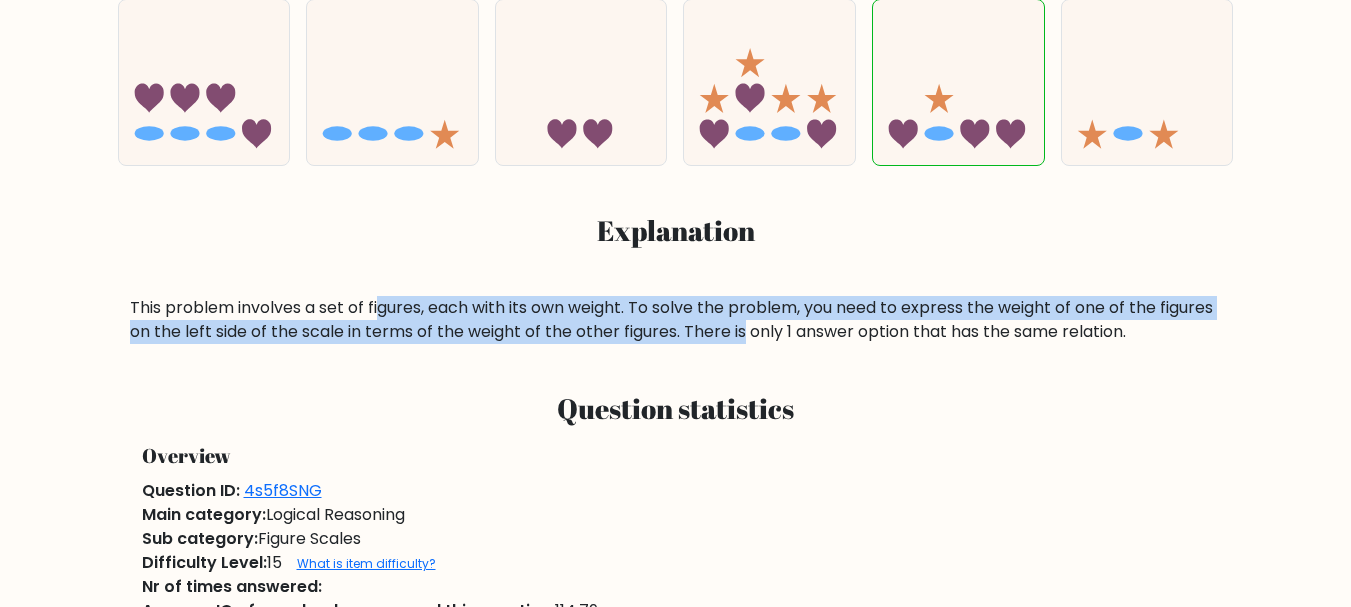 drag, startPoint x: 421, startPoint y: 297, endPoint x: 806, endPoint y: 327, distance: 386.16705 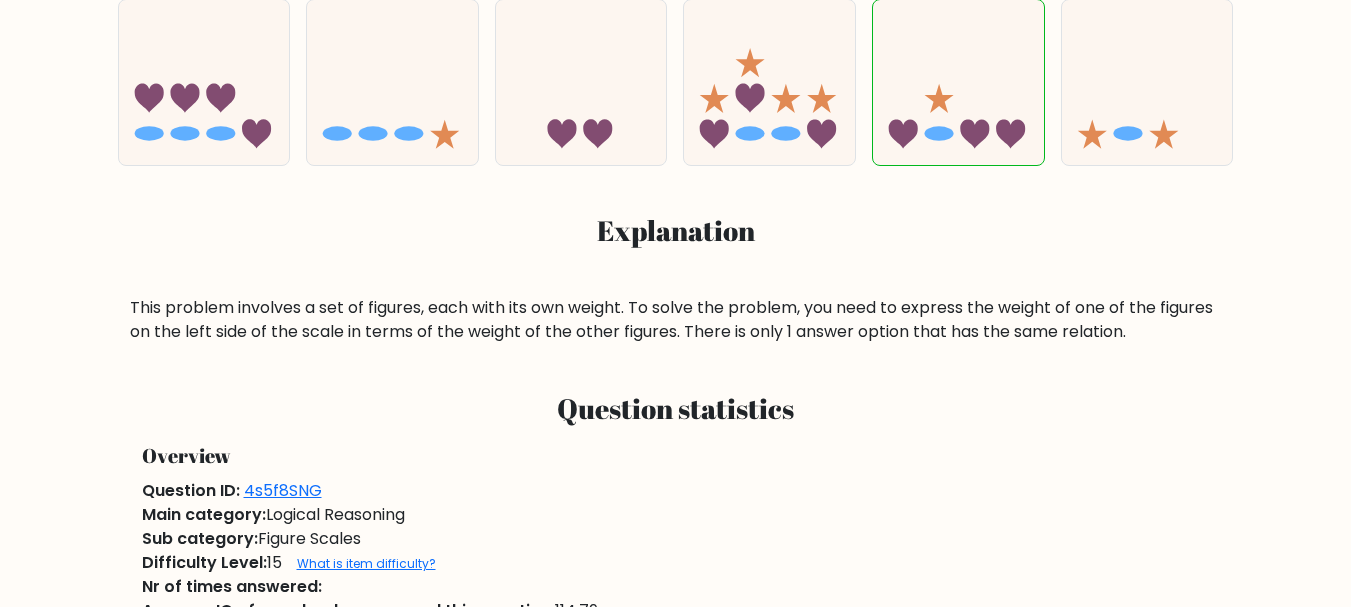 click on "Answers  IQ test
Question 40
?
Which figure should replace the question mark?
a." at bounding box center [675, 1118] 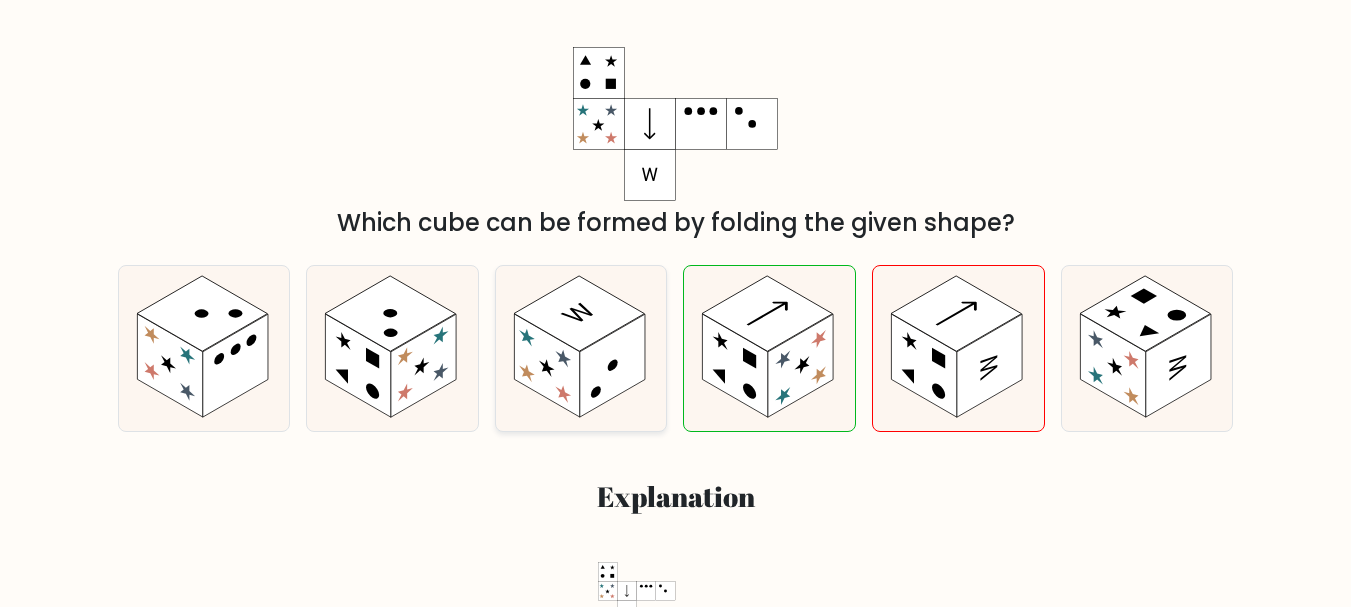 scroll, scrollTop: 300, scrollLeft: 0, axis: vertical 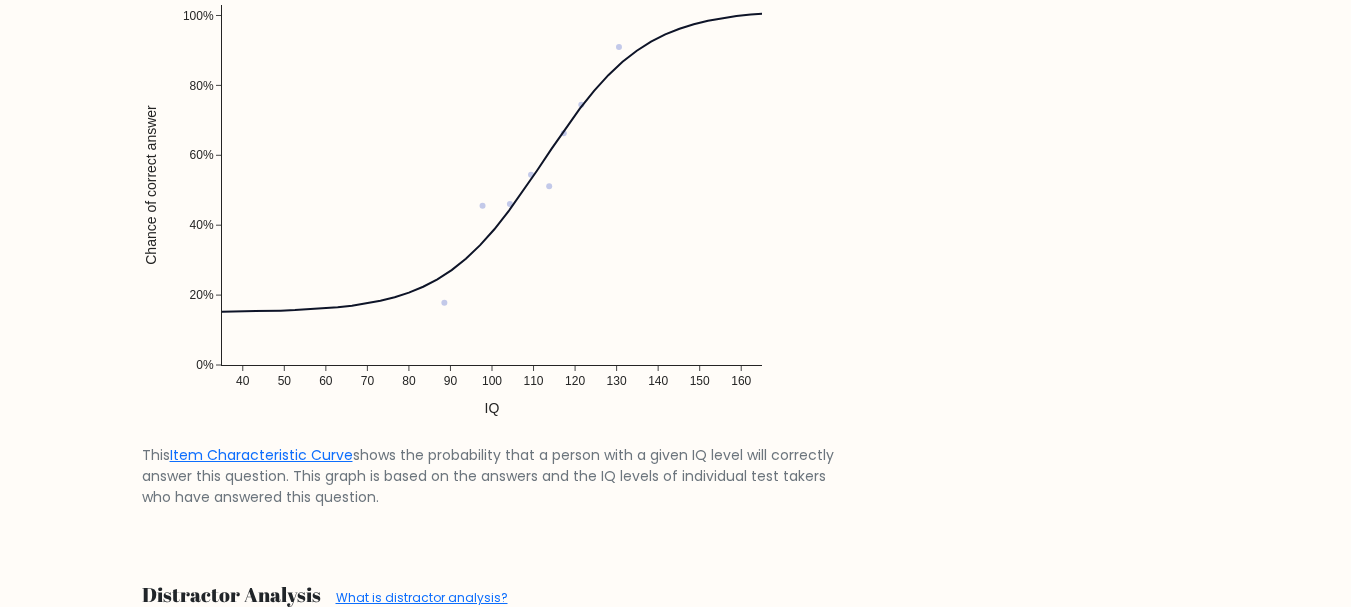 click at bounding box center (492, 195) 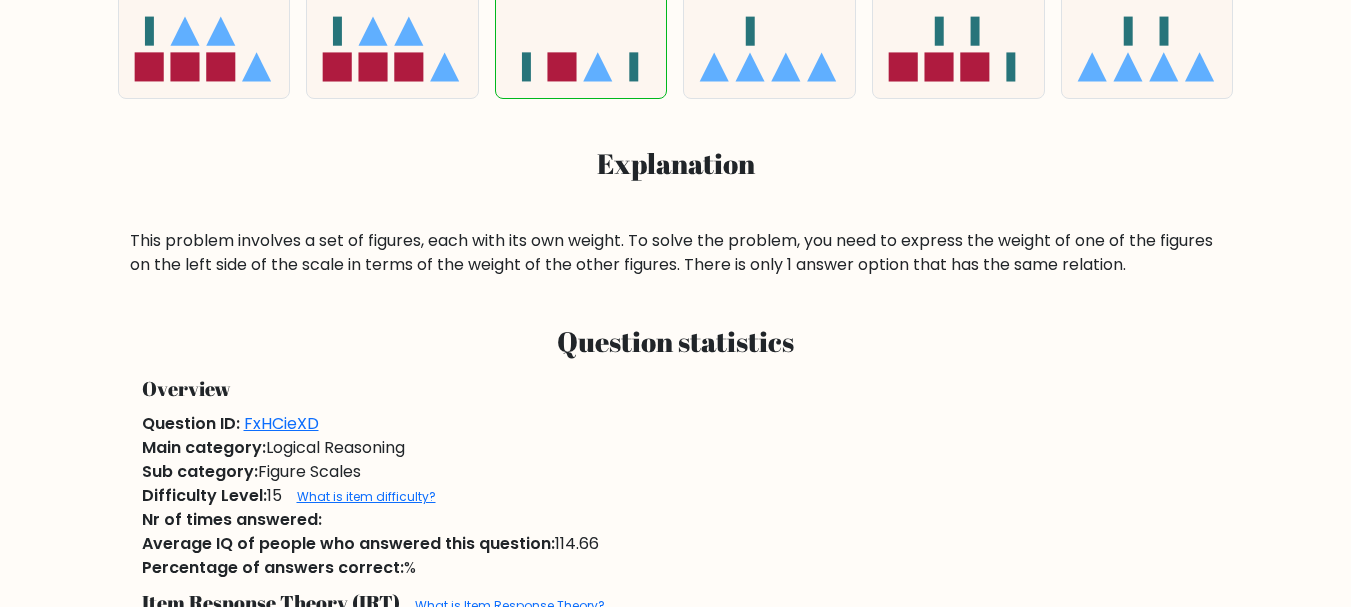 scroll, scrollTop: 600, scrollLeft: 0, axis: vertical 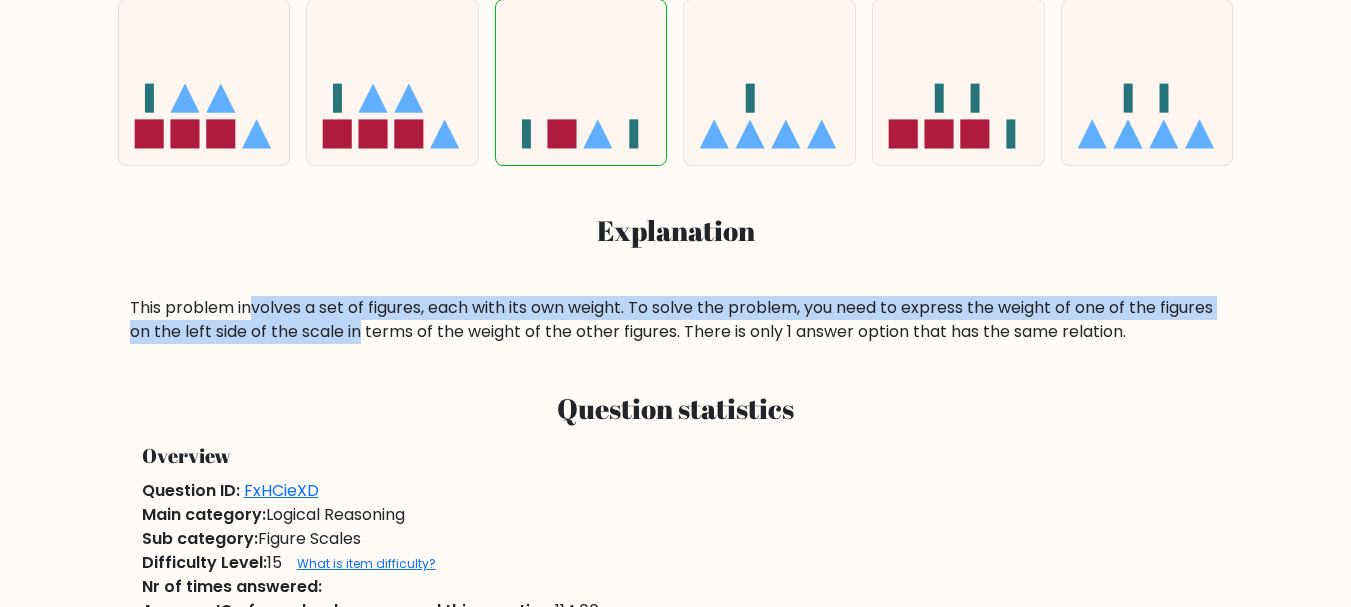 drag, startPoint x: 253, startPoint y: 306, endPoint x: 419, endPoint y: 334, distance: 168.34488 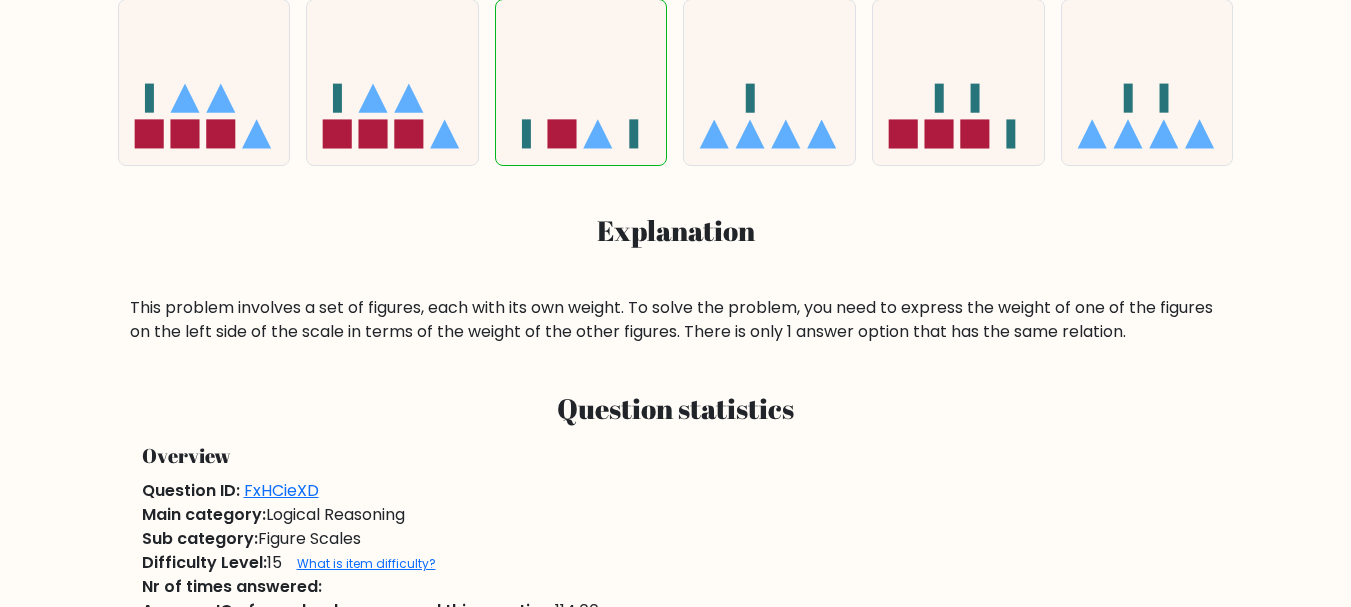 click on "Answers  IQ test
Question 37
?
Which figure should replace the question mark?
a." at bounding box center (675, 1118) 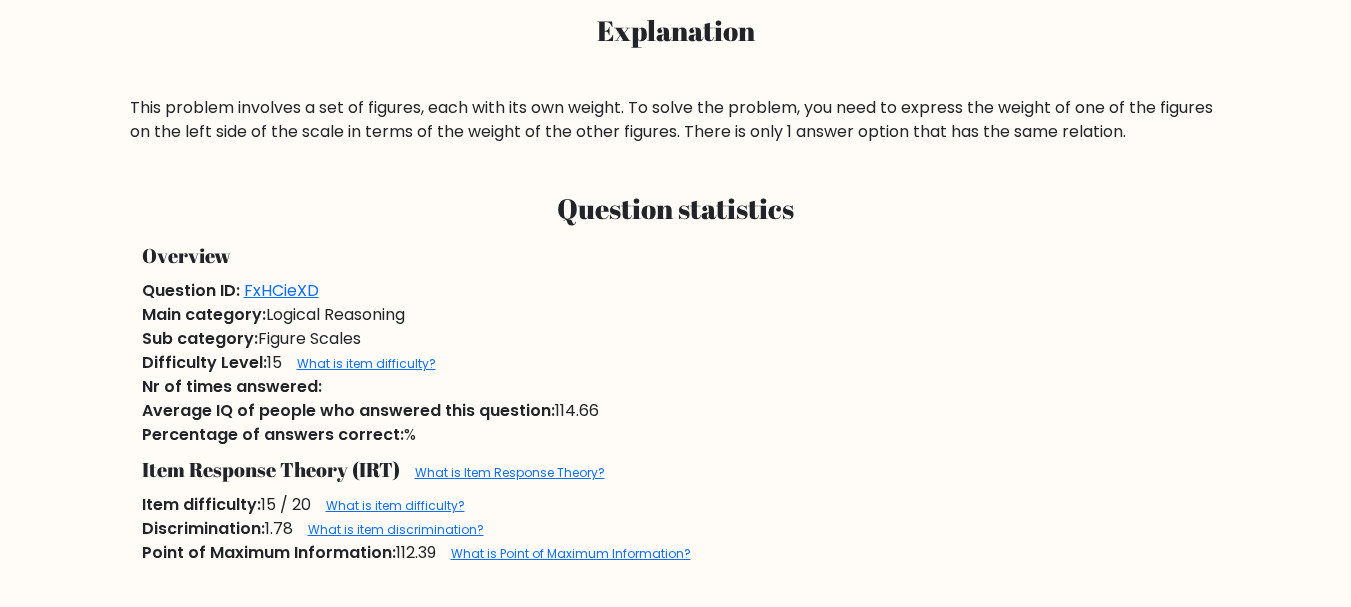 scroll, scrollTop: 900, scrollLeft: 0, axis: vertical 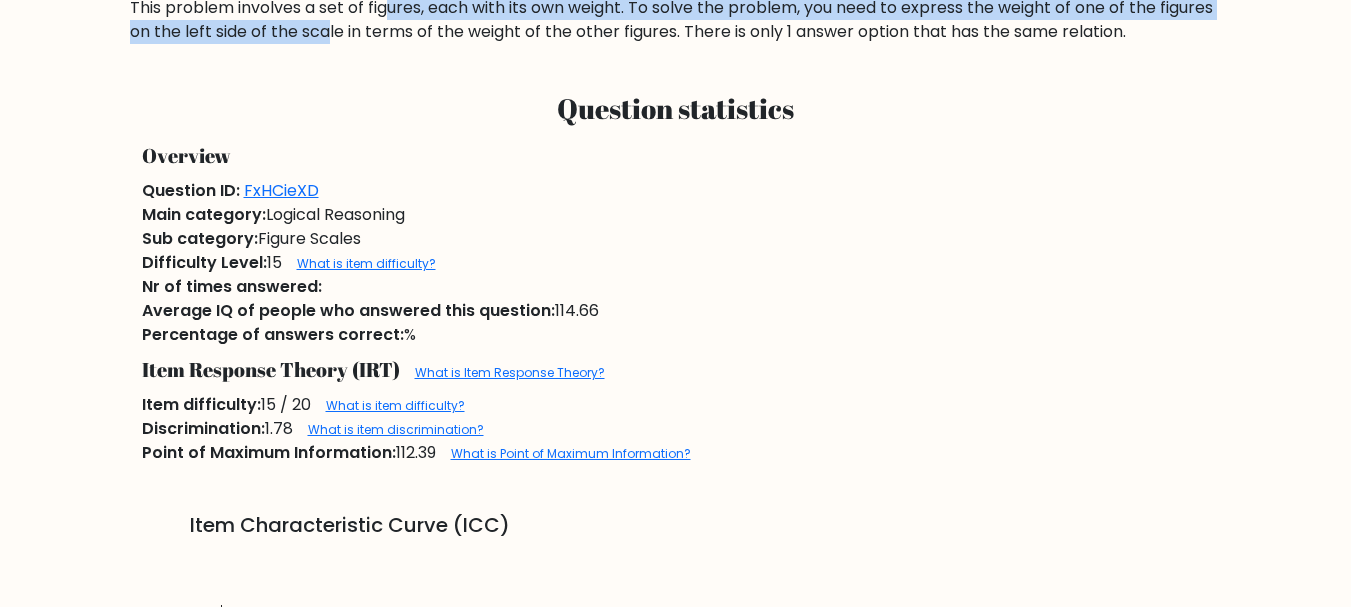 drag, startPoint x: 385, startPoint y: 10, endPoint x: 388, endPoint y: 32, distance: 22.203604 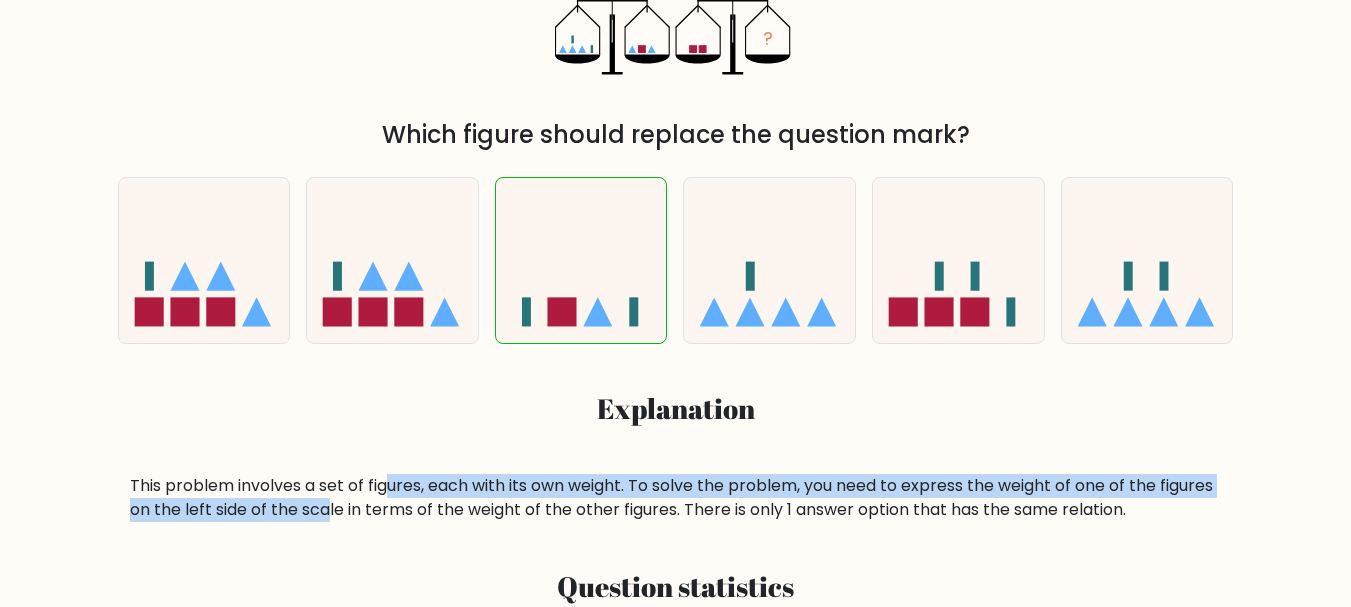 scroll, scrollTop: 400, scrollLeft: 0, axis: vertical 